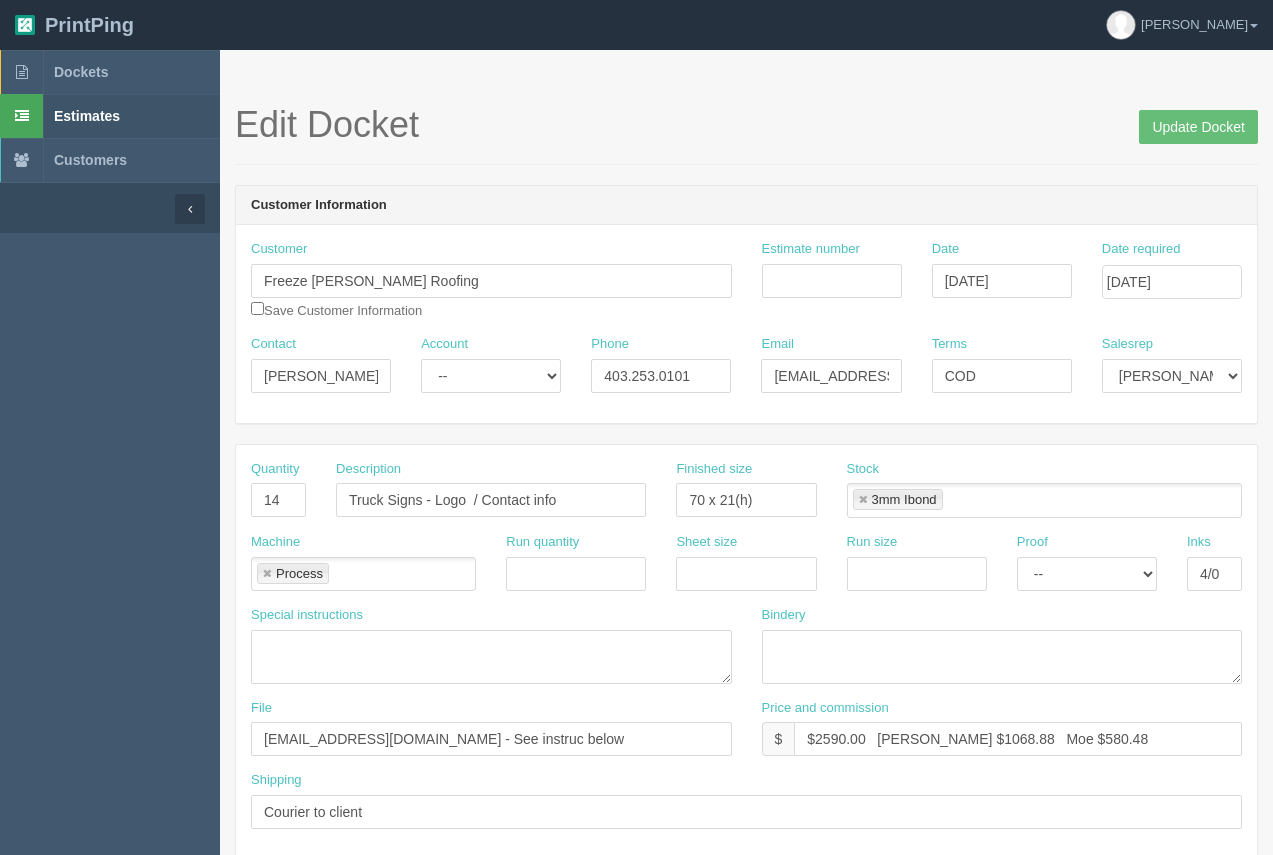 scroll, scrollTop: 0, scrollLeft: 0, axis: both 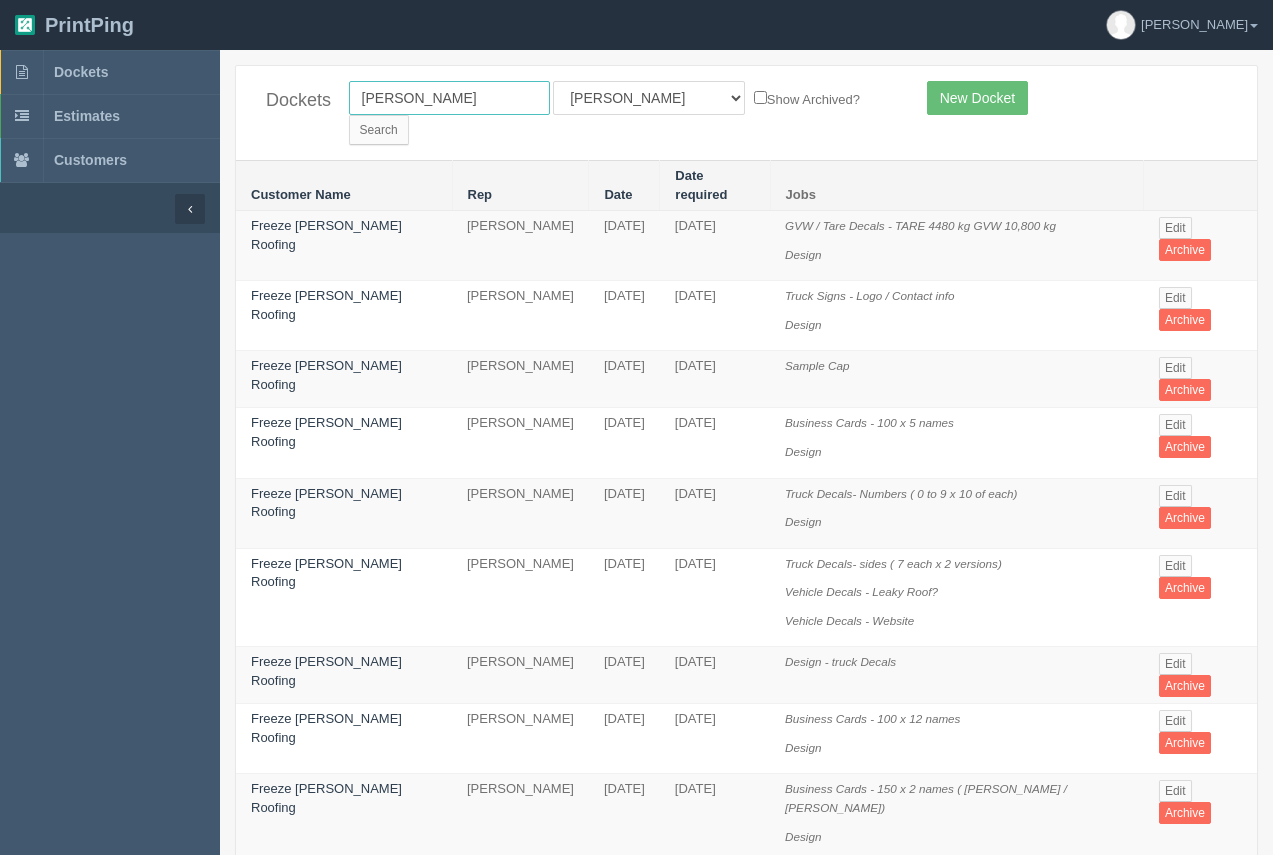 drag, startPoint x: 506, startPoint y: 106, endPoint x: 359, endPoint y: 84, distance: 148.63715 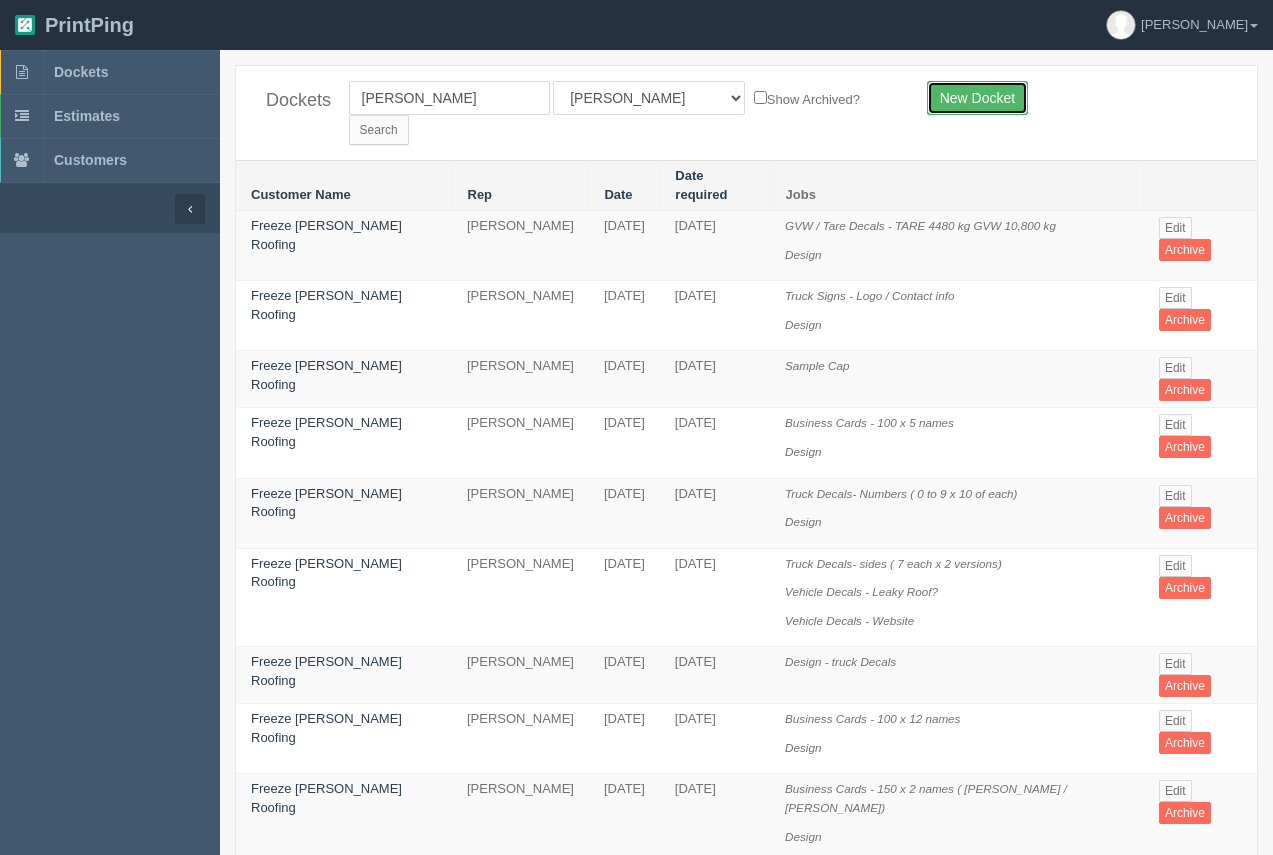 click on "New Docket" at bounding box center [977, 98] 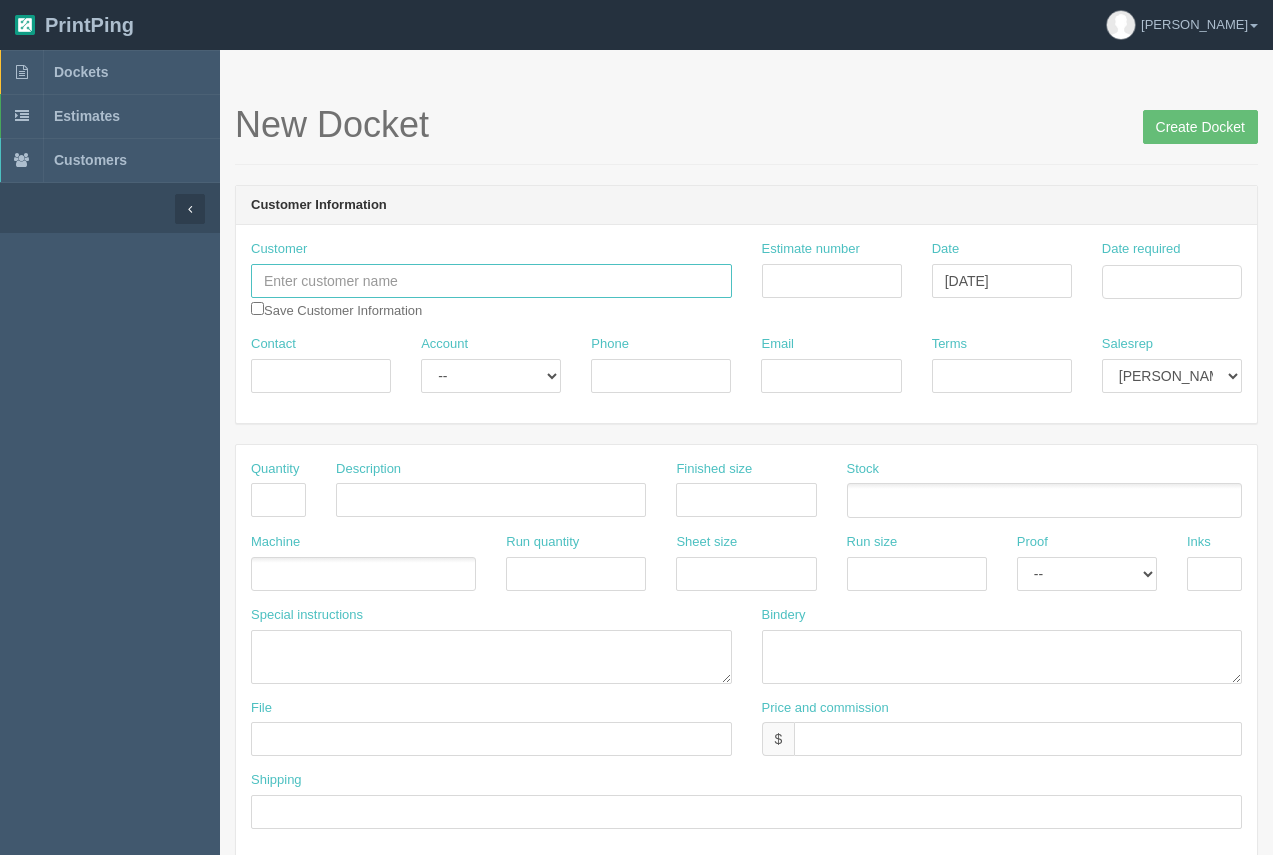 click at bounding box center (491, 281) 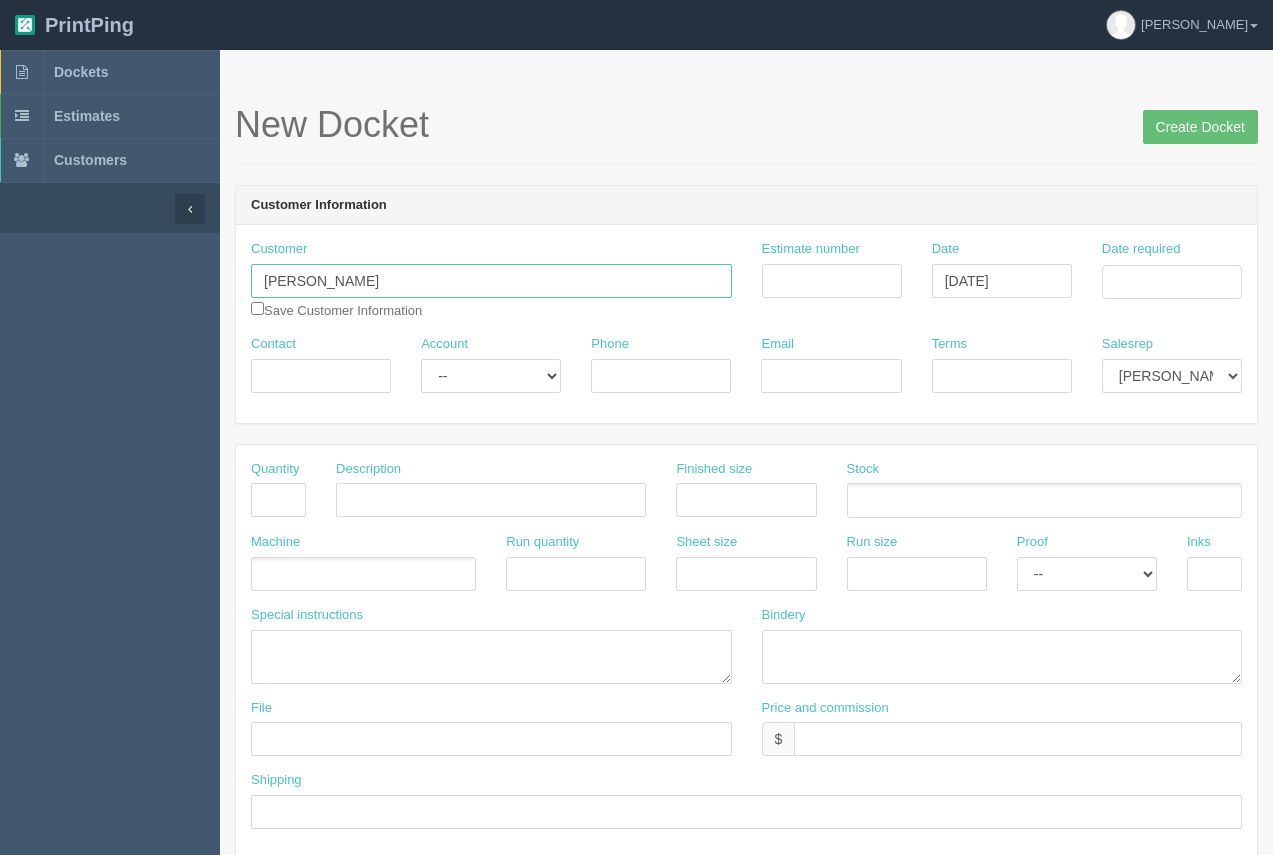 type on "[PERSON_NAME]" 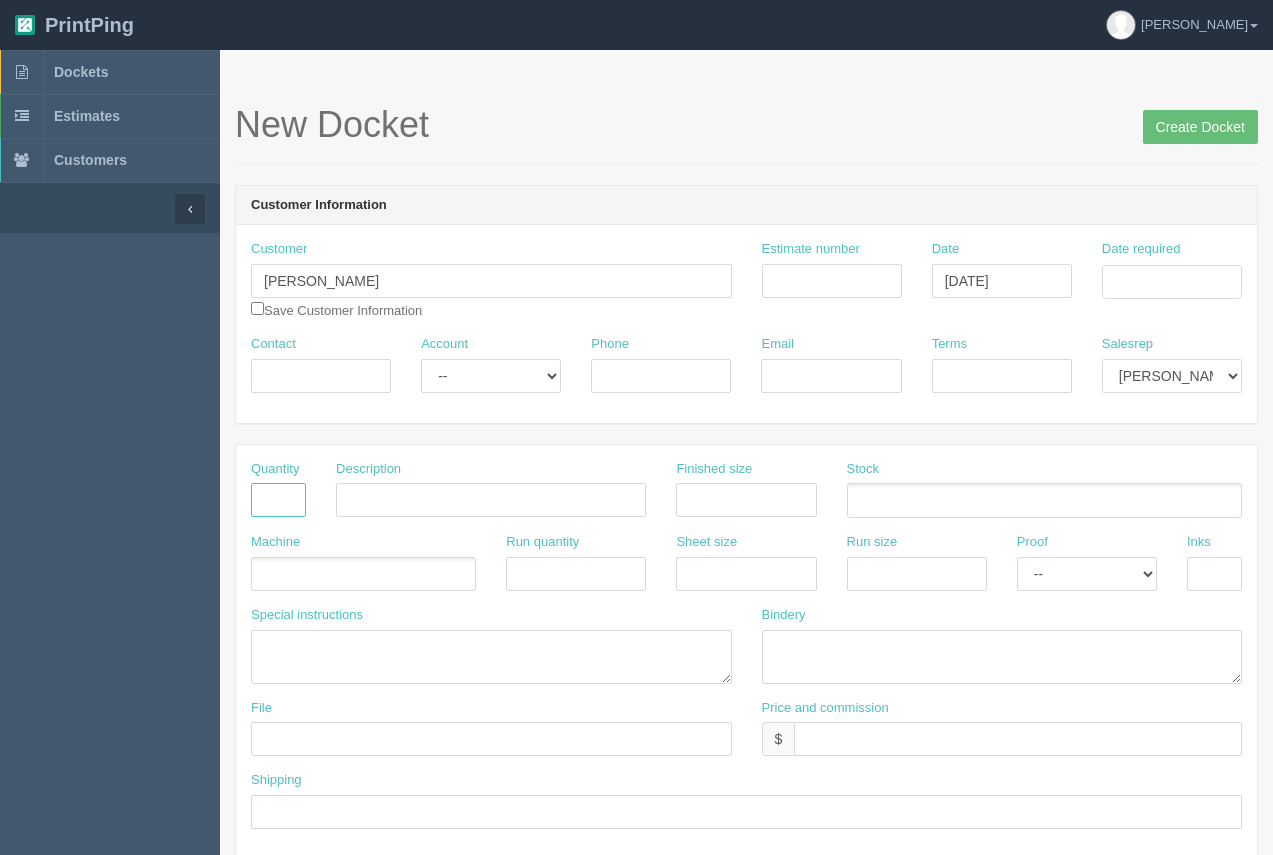 click at bounding box center (278, 500) 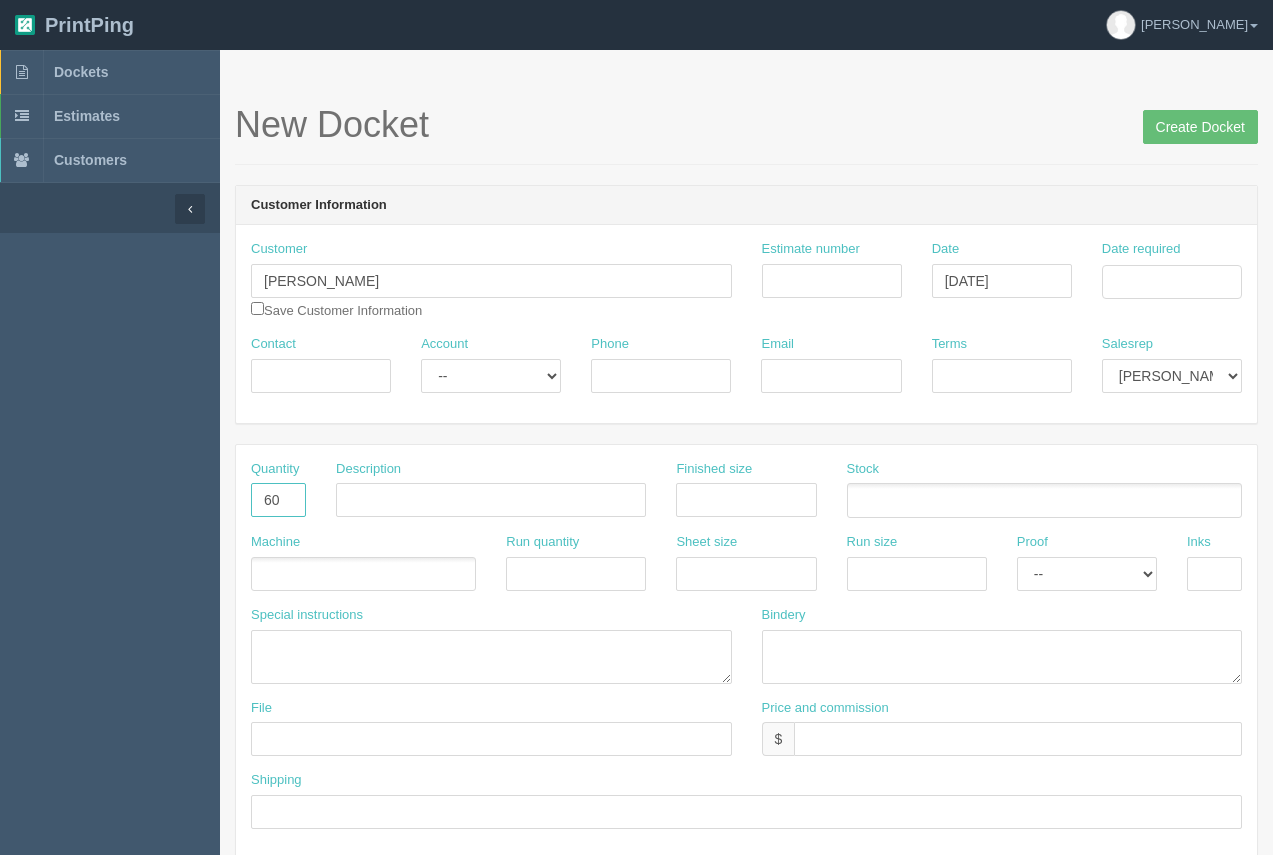 type on "60" 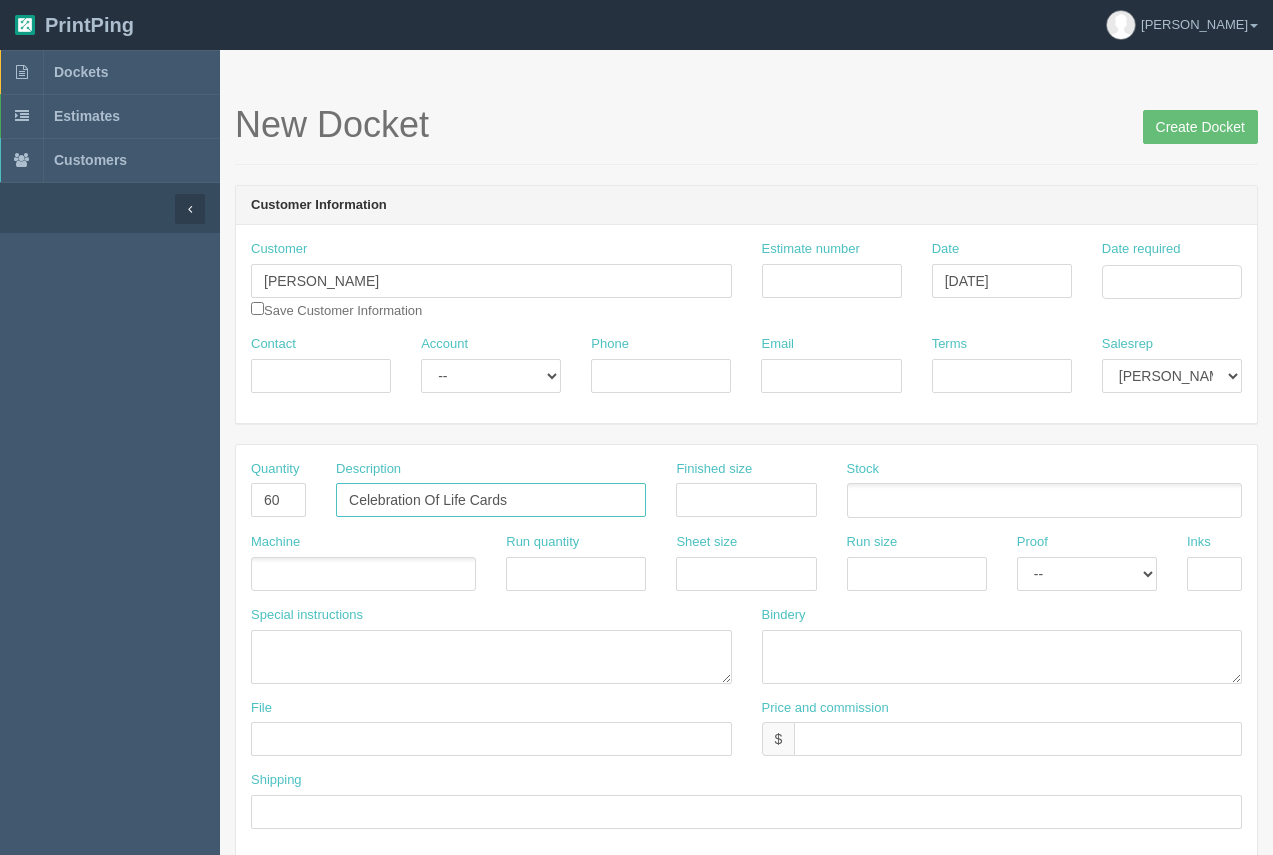 type on "Celebration Of Life Cards" 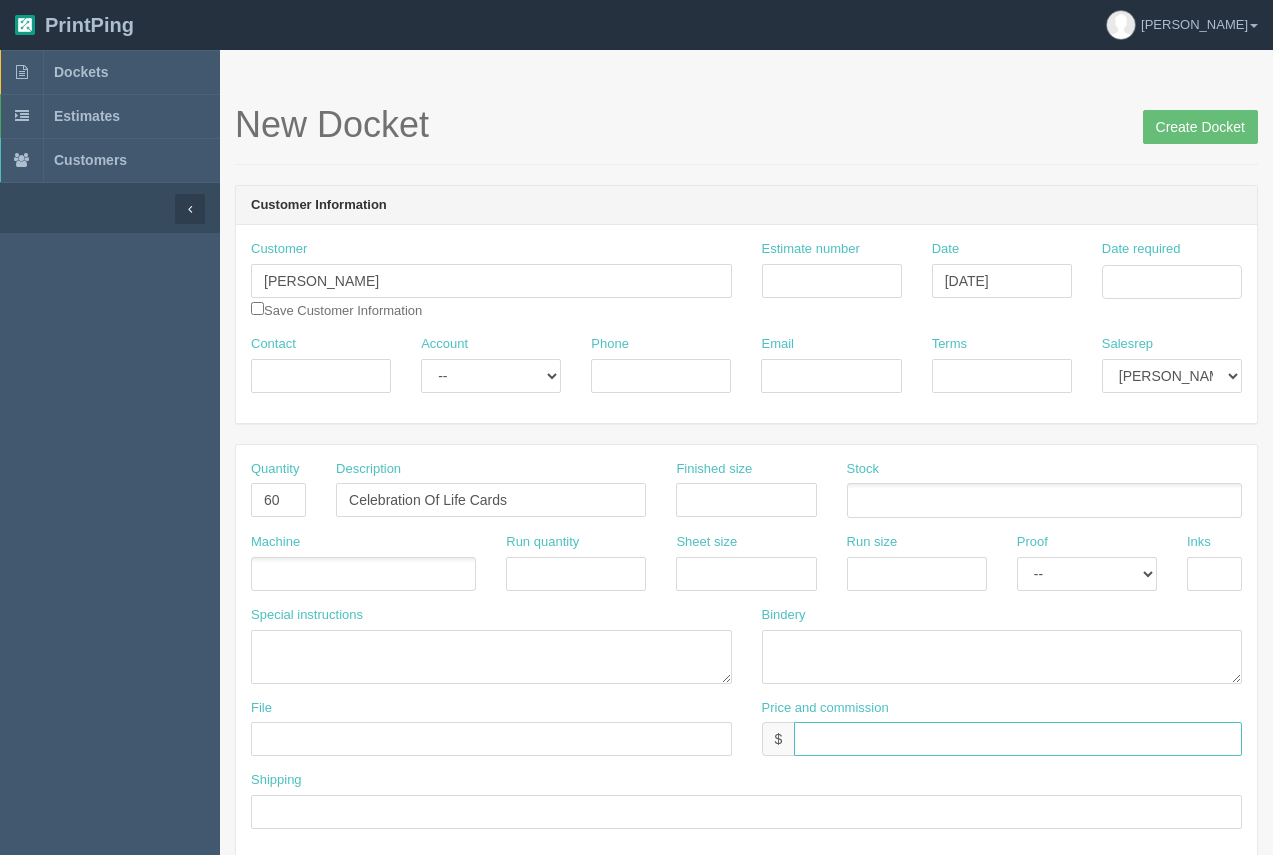 click at bounding box center [1018, 739] 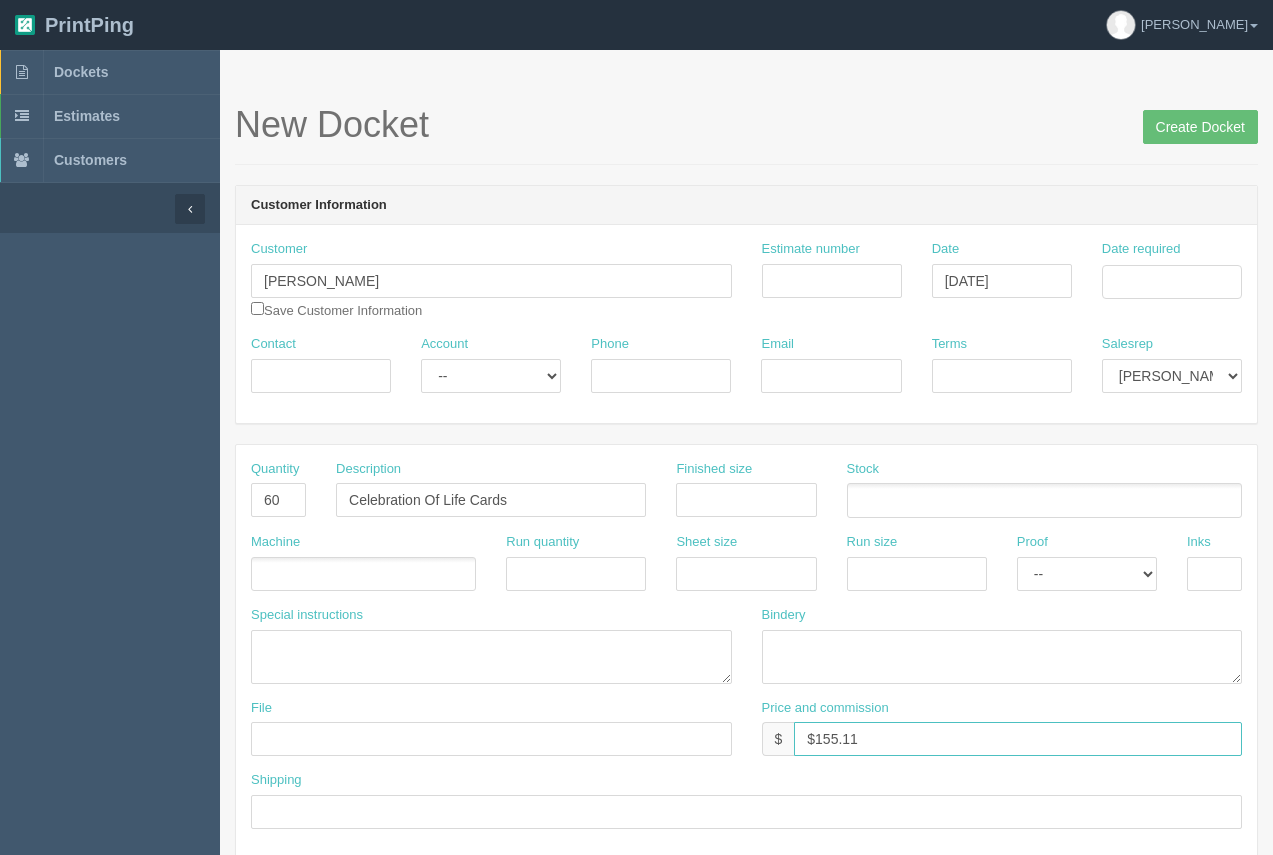 type on "$155.11" 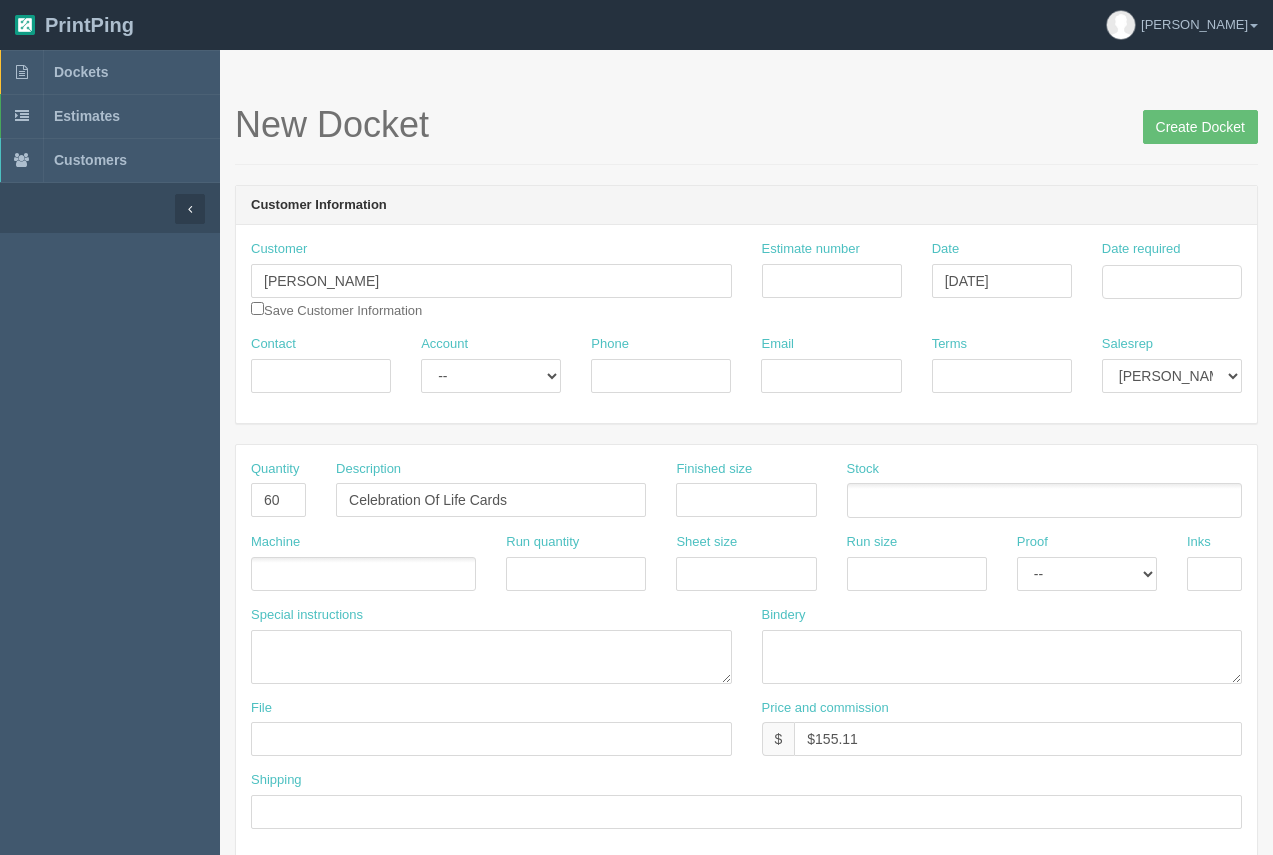 drag, startPoint x: 1271, startPoint y: 383, endPoint x: 1278, endPoint y: 395, distance: 13.892444 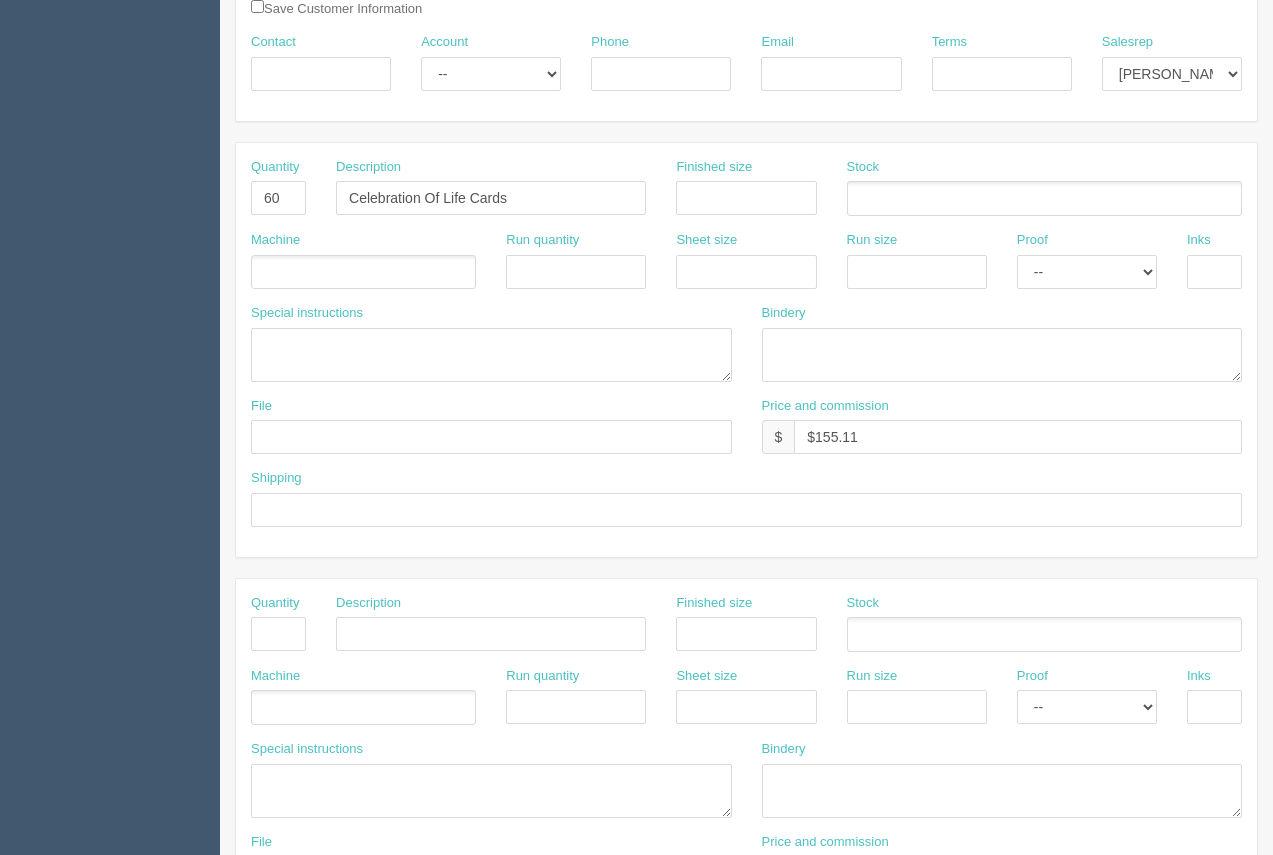 scroll, scrollTop: 300, scrollLeft: 0, axis: vertical 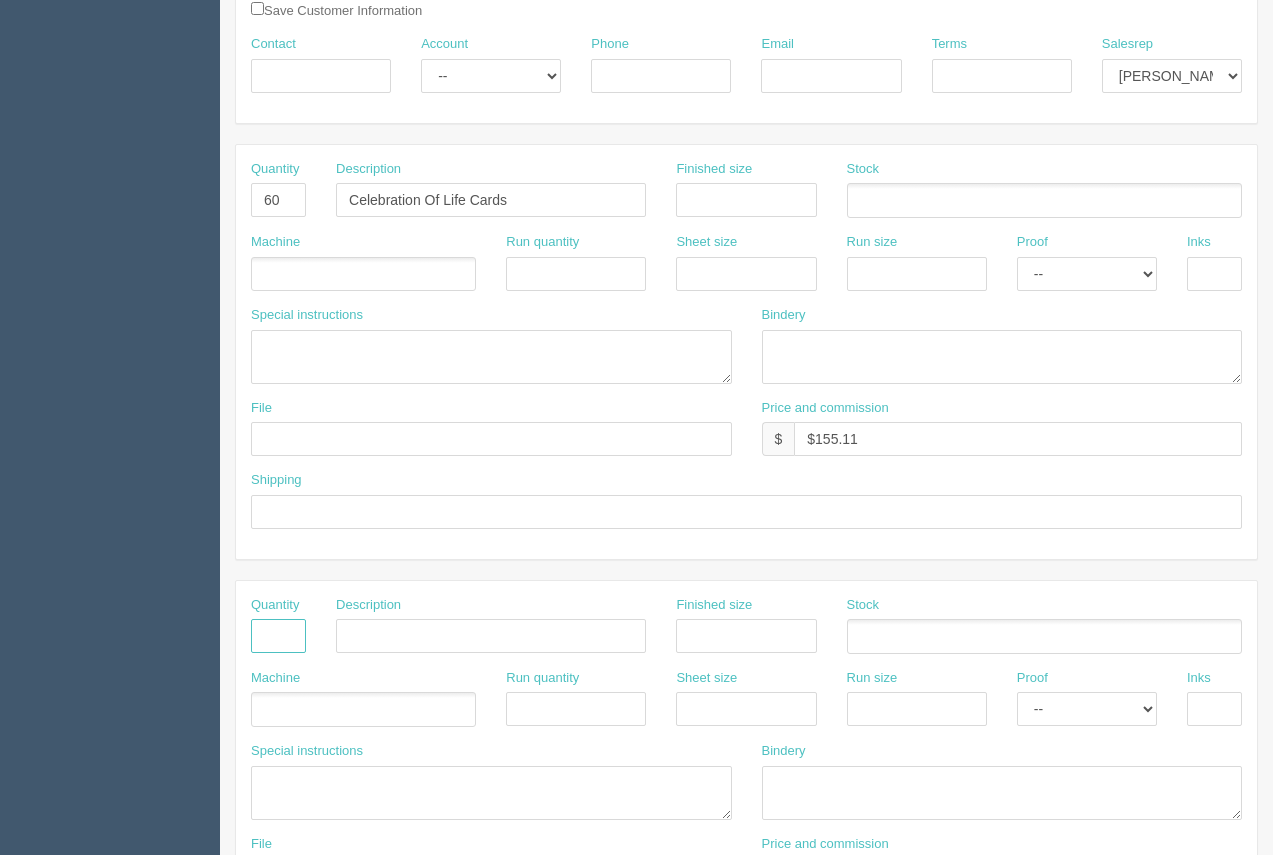 click at bounding box center (278, 636) 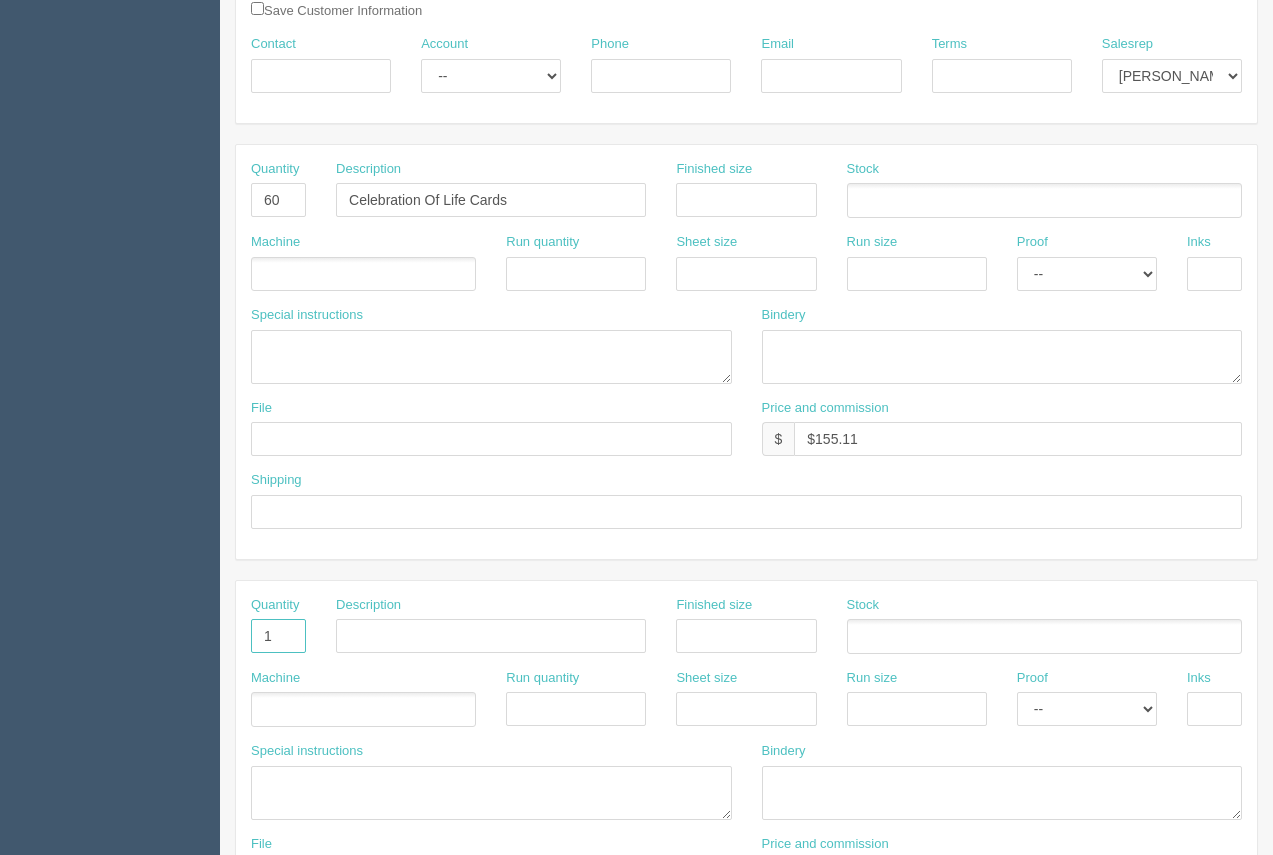 type on "1" 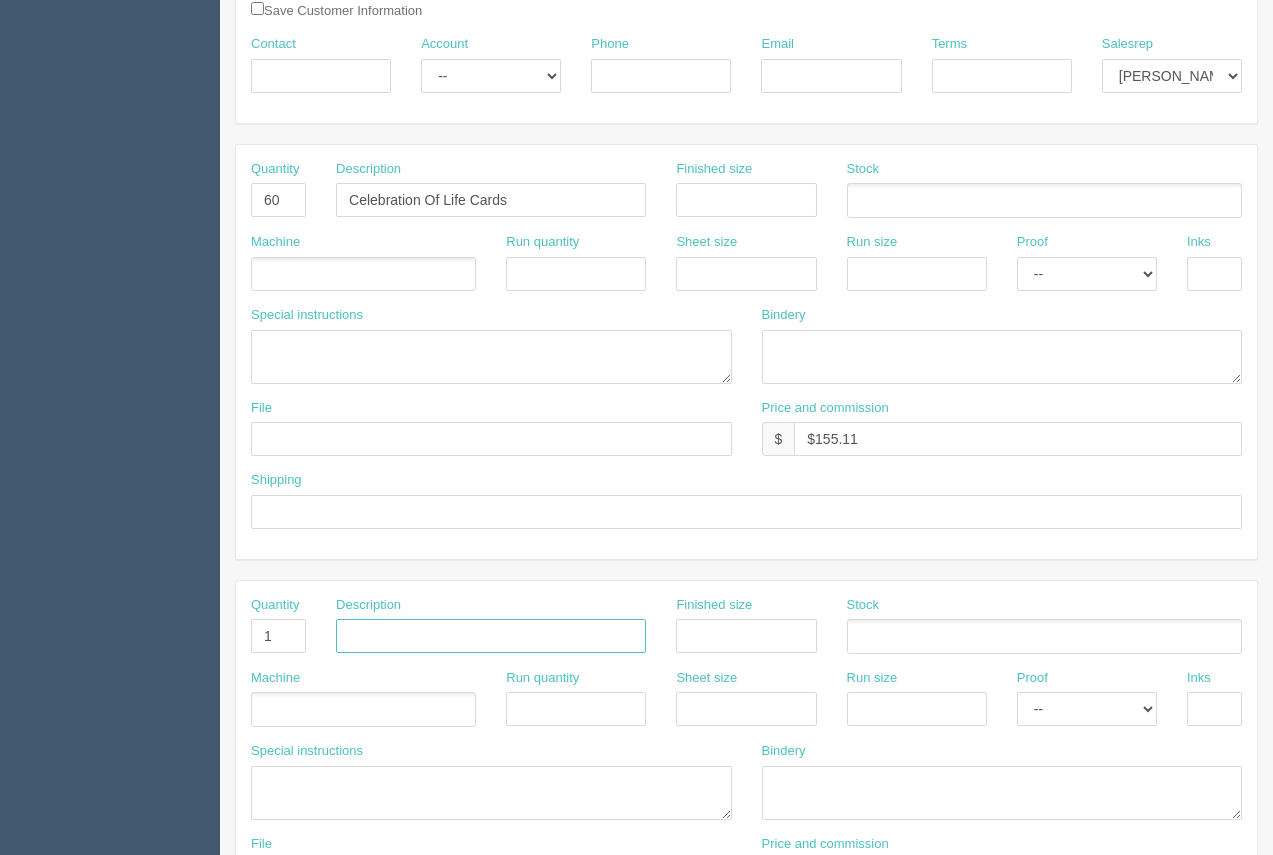 click at bounding box center [491, 636] 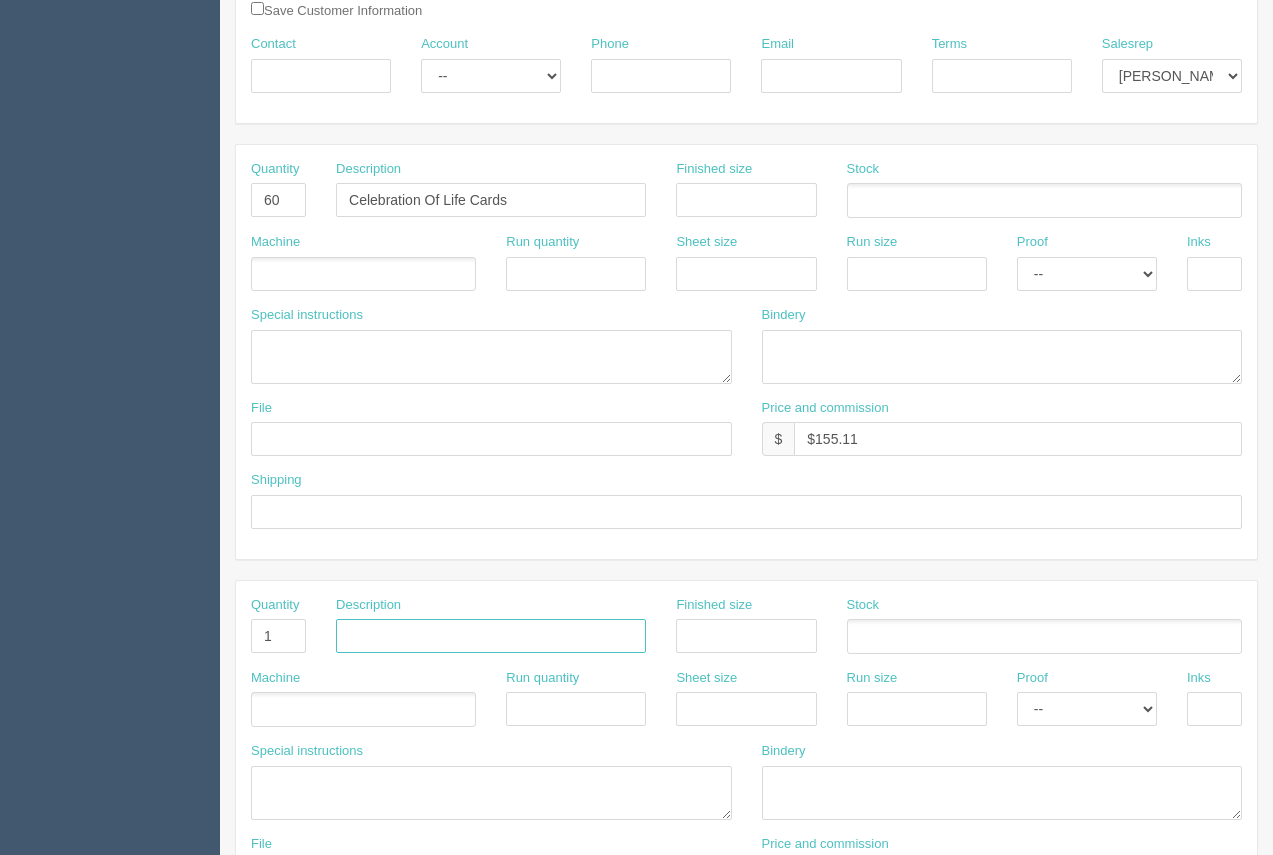 type on "Design" 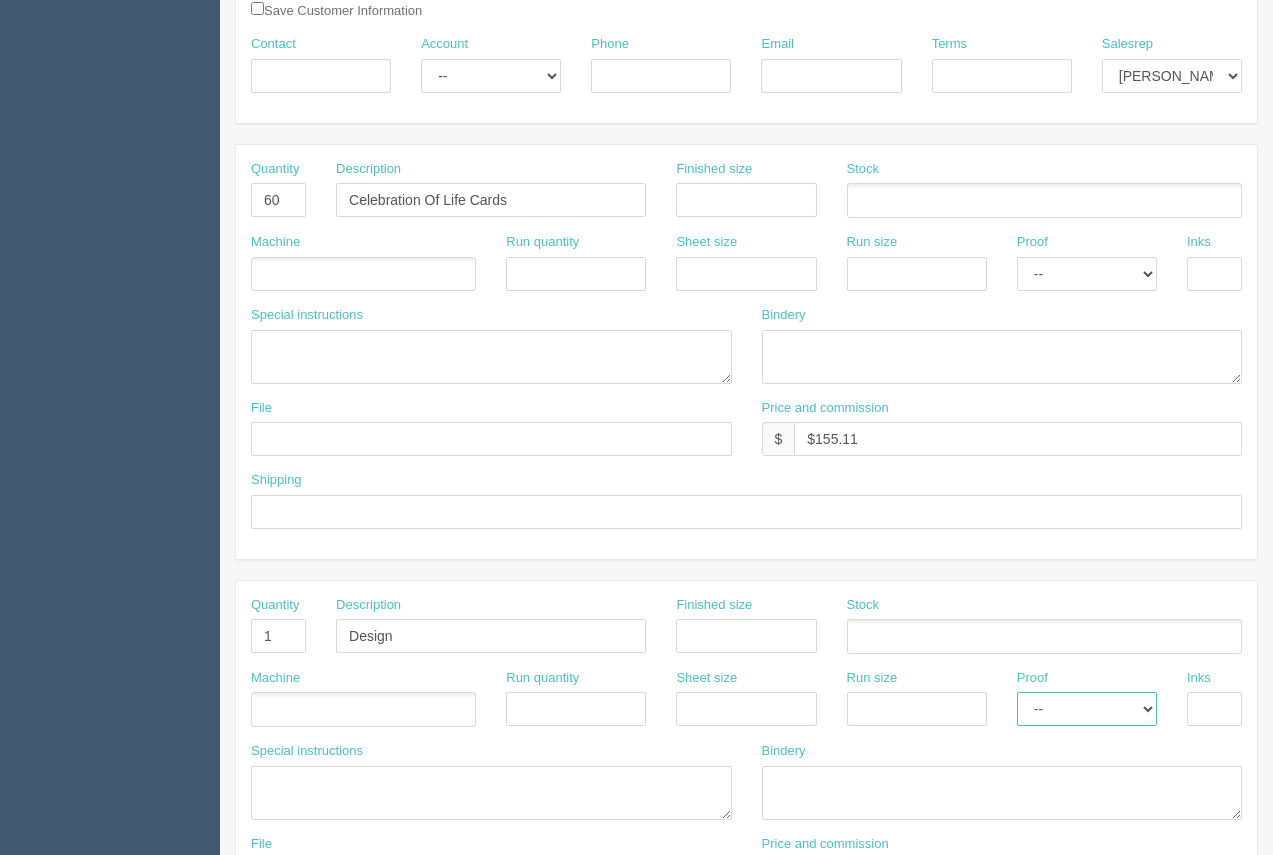 click on "--
Email
Hard Copy" at bounding box center (1087, 709) 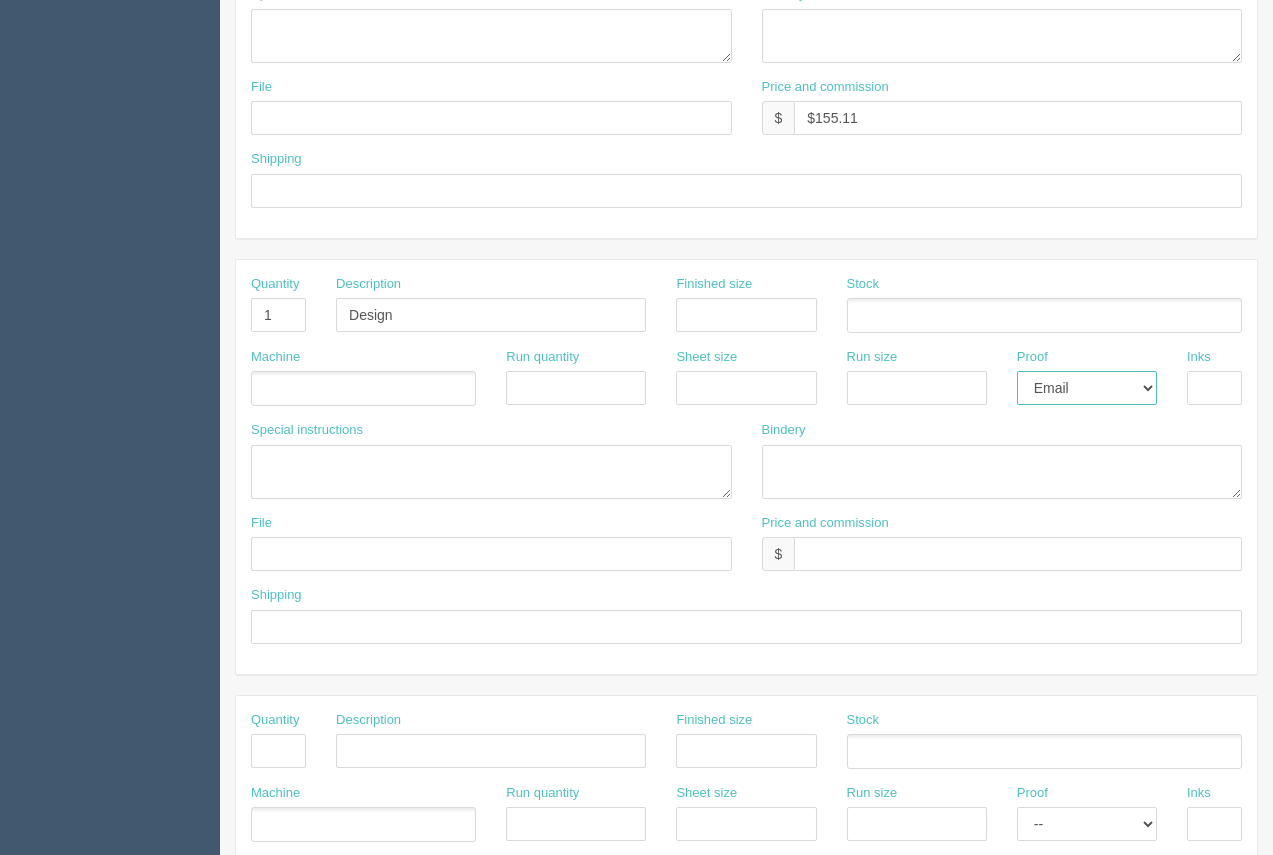 scroll, scrollTop: 617, scrollLeft: 0, axis: vertical 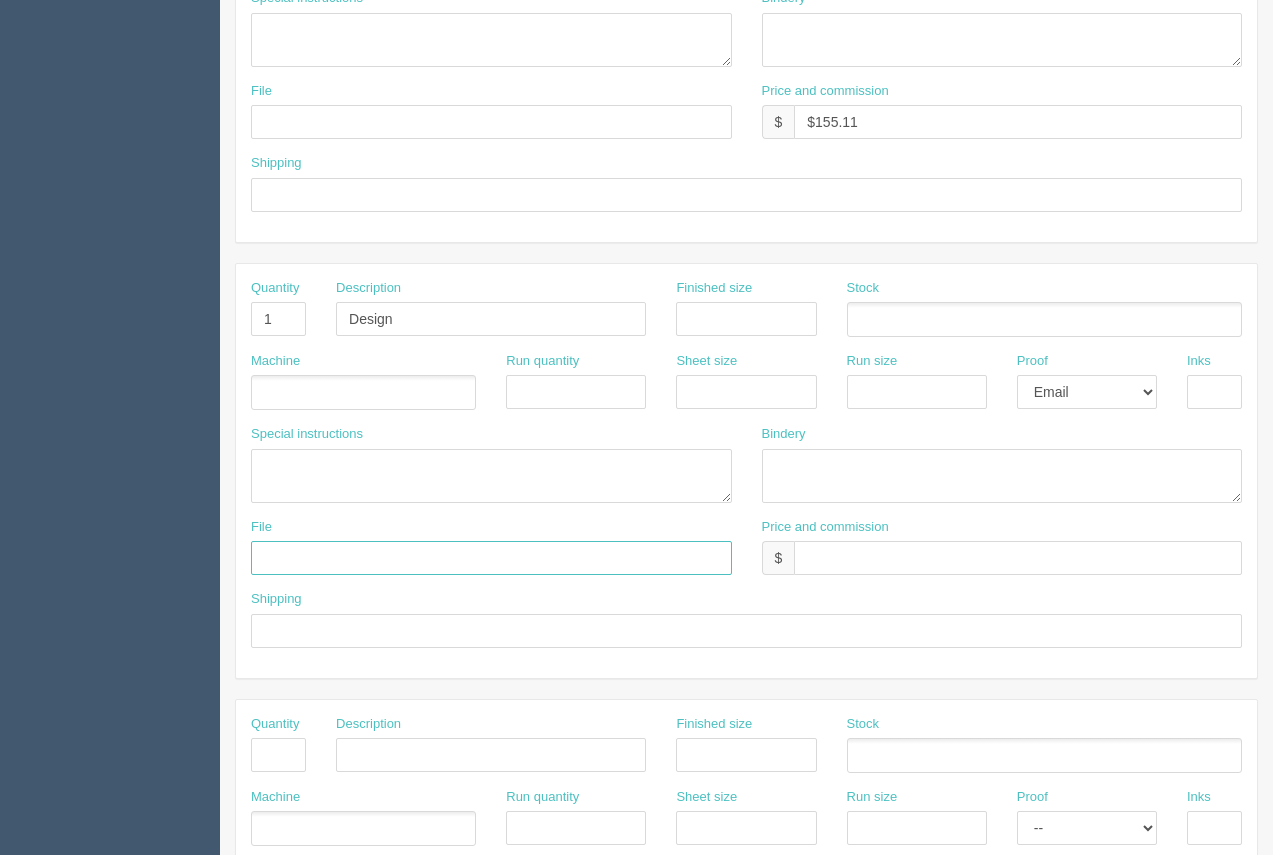 click at bounding box center (491, 558) 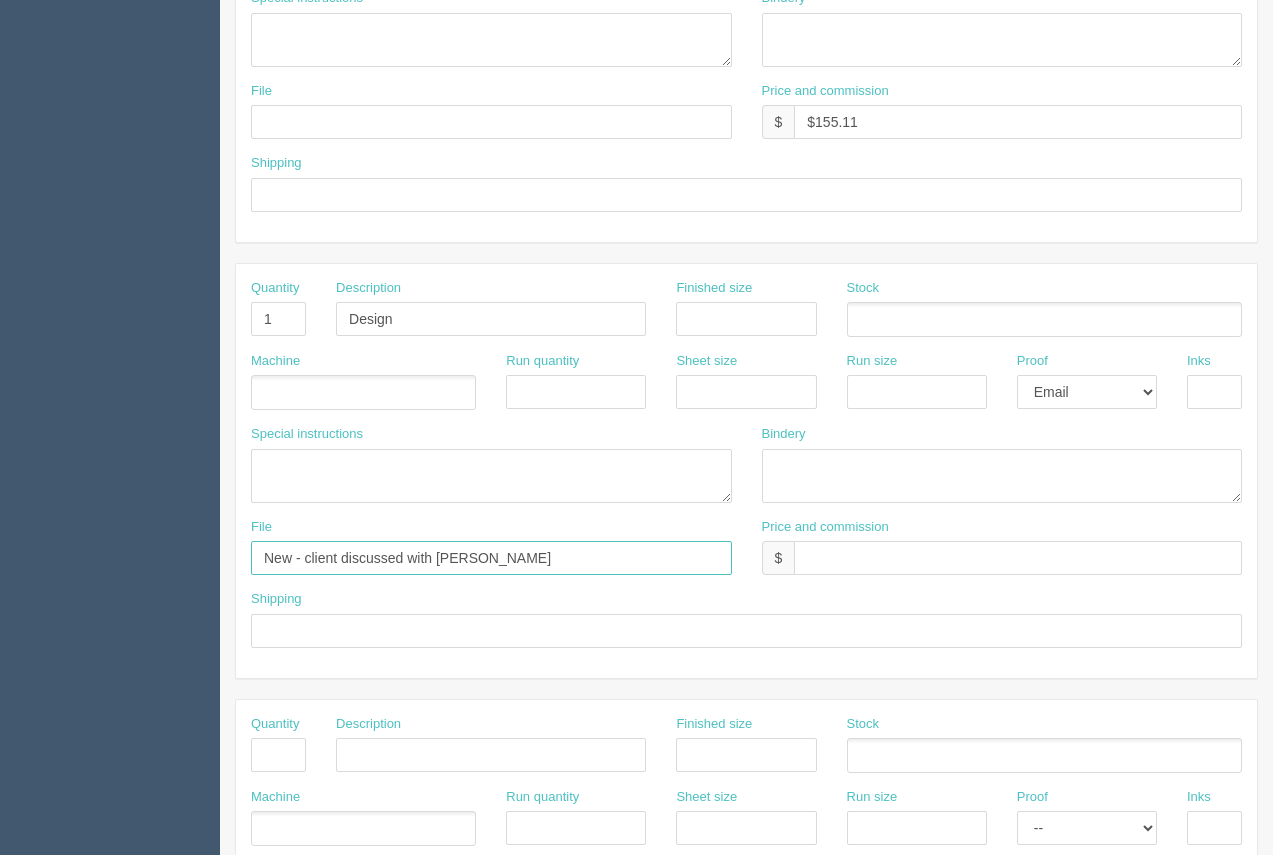 type on "New - client discussed with [PERSON_NAME]" 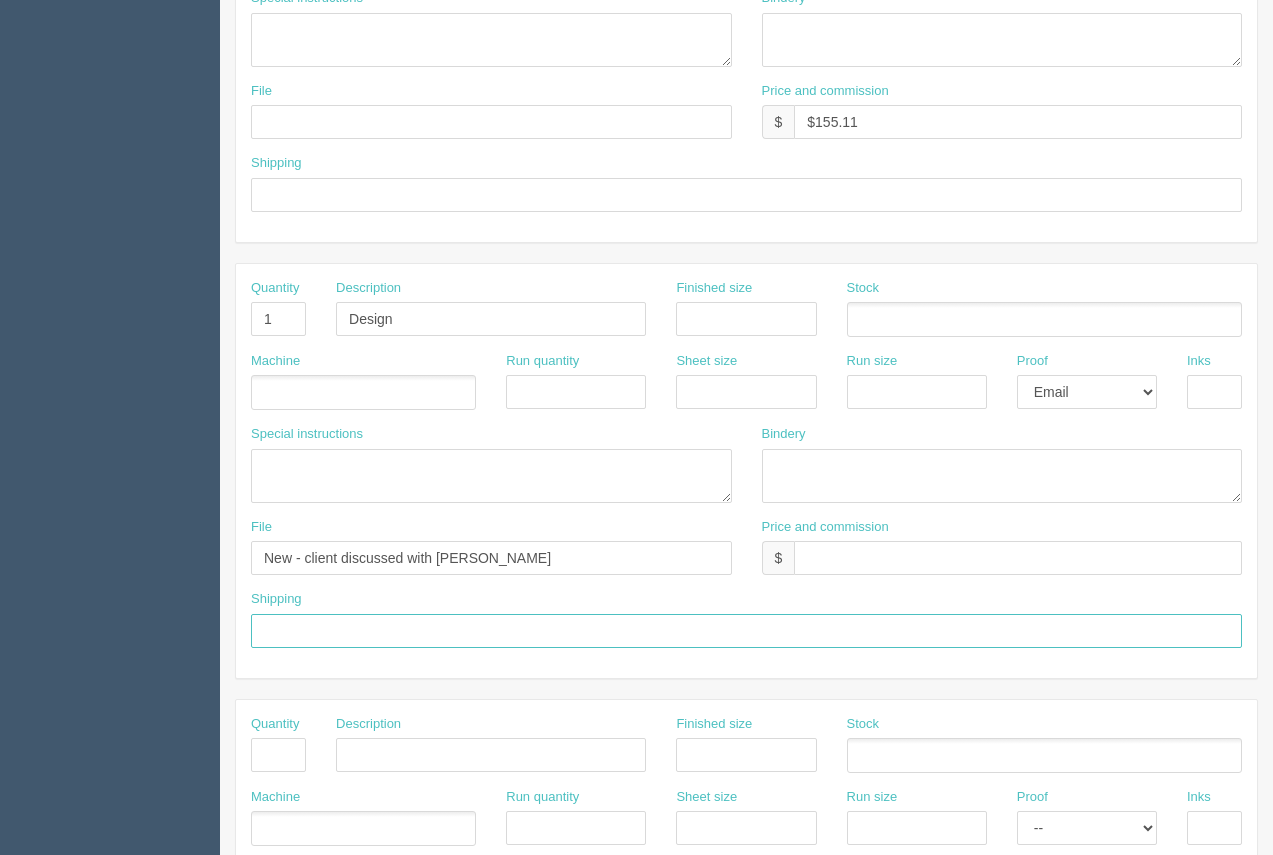 click at bounding box center [746, 631] 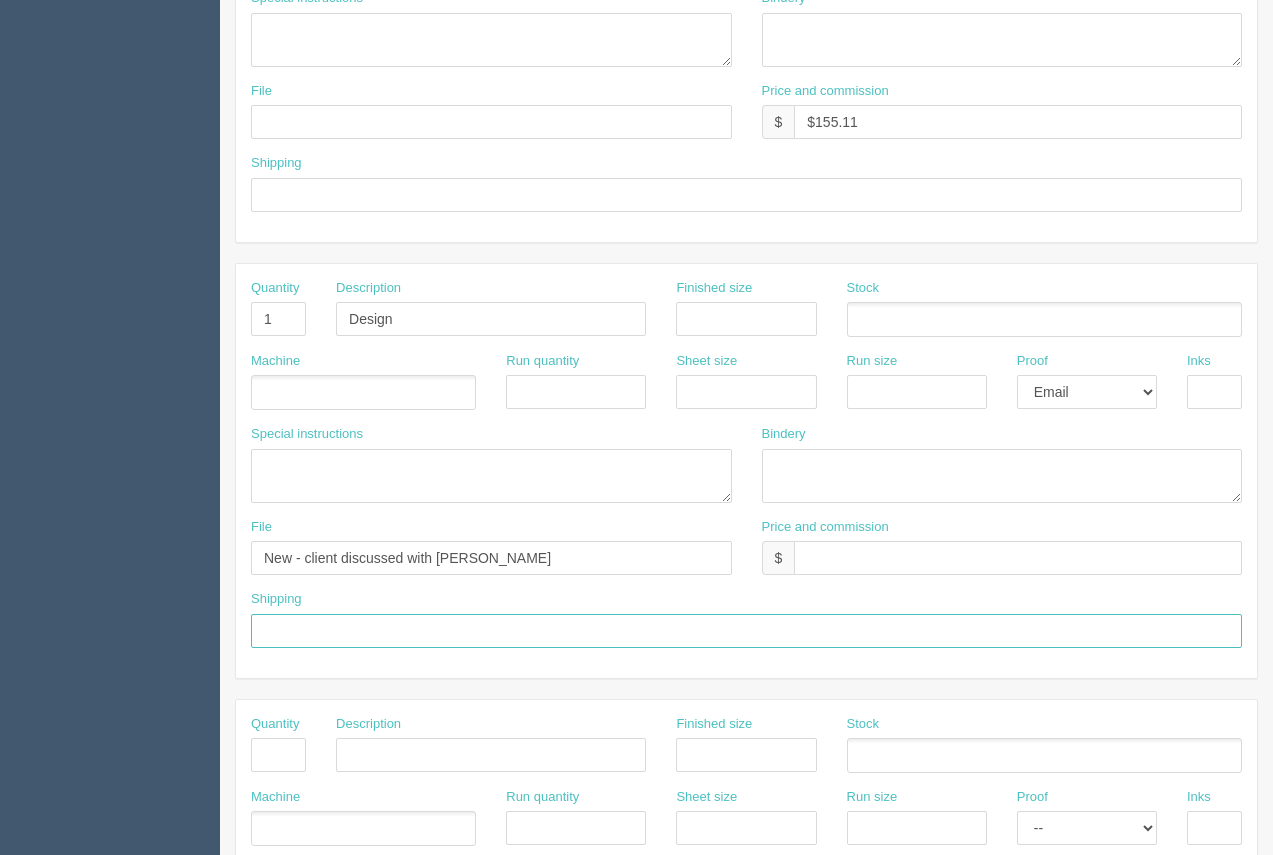 type on "Above" 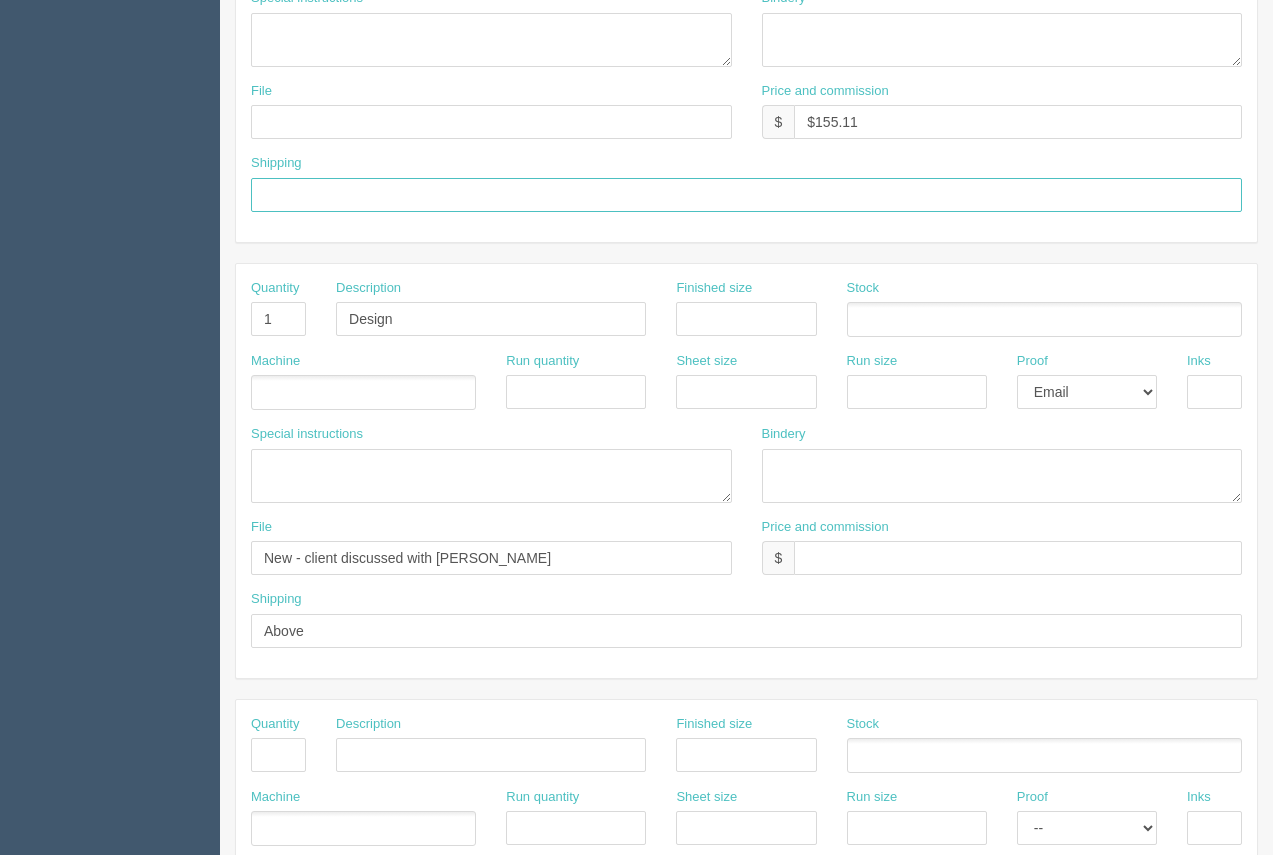 drag, startPoint x: 334, startPoint y: 201, endPoint x: 337, endPoint y: 212, distance: 11.401754 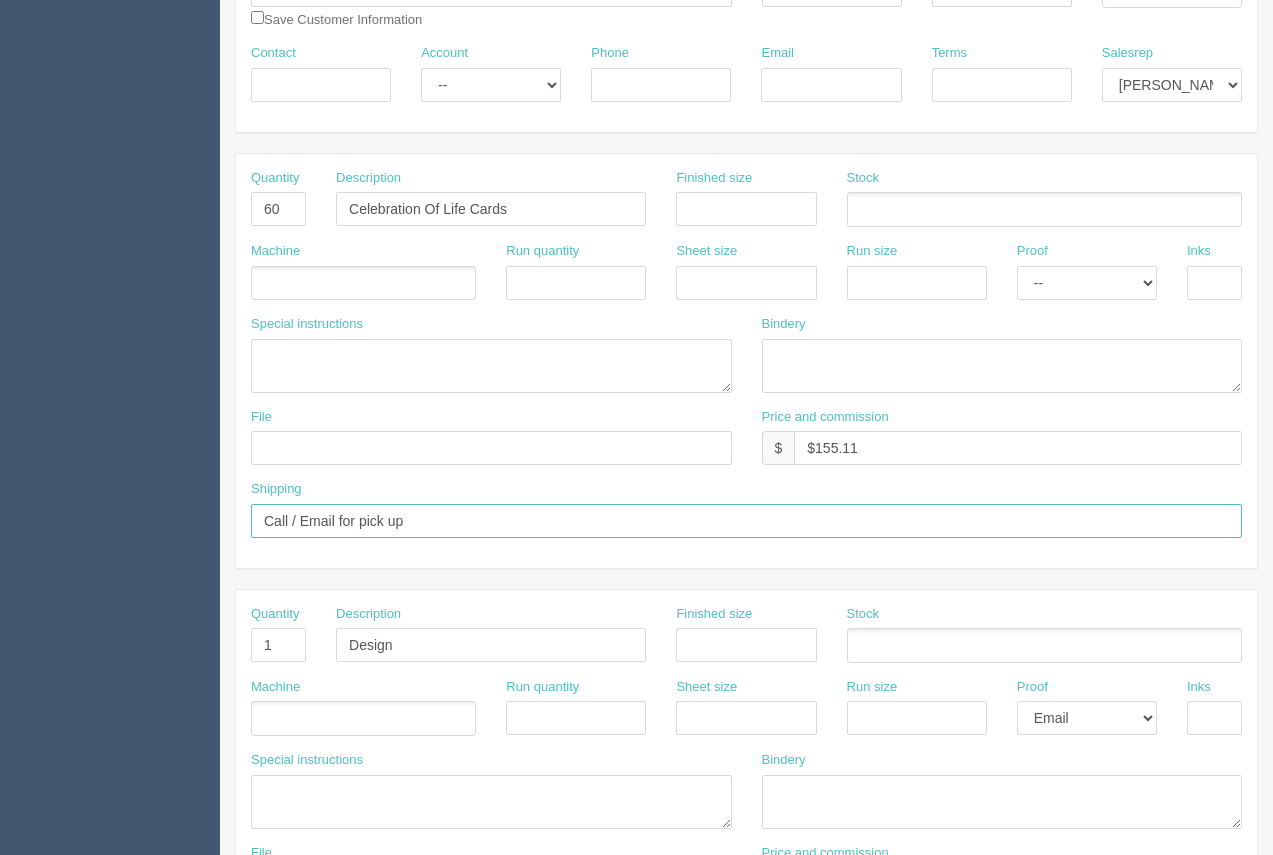 scroll, scrollTop: 257, scrollLeft: 0, axis: vertical 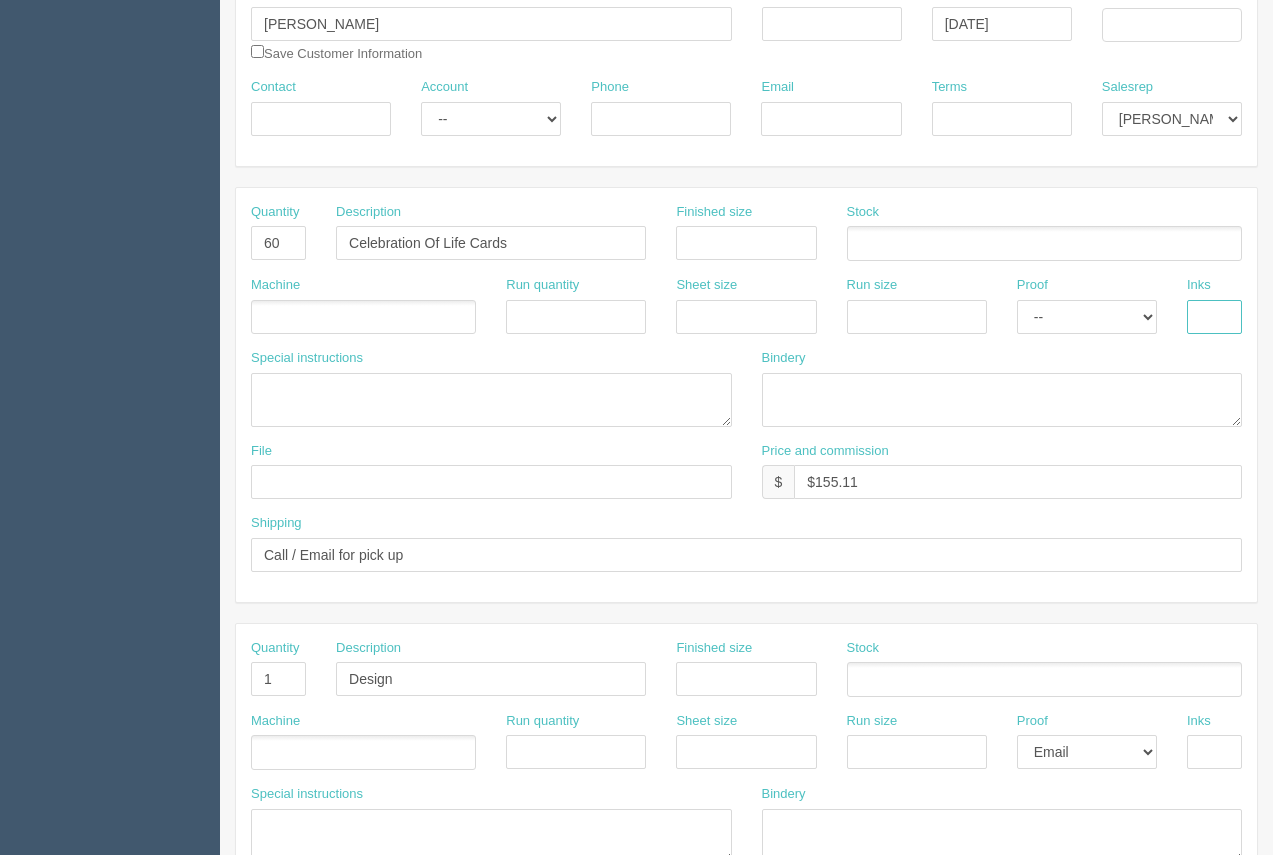 click at bounding box center (1214, 317) 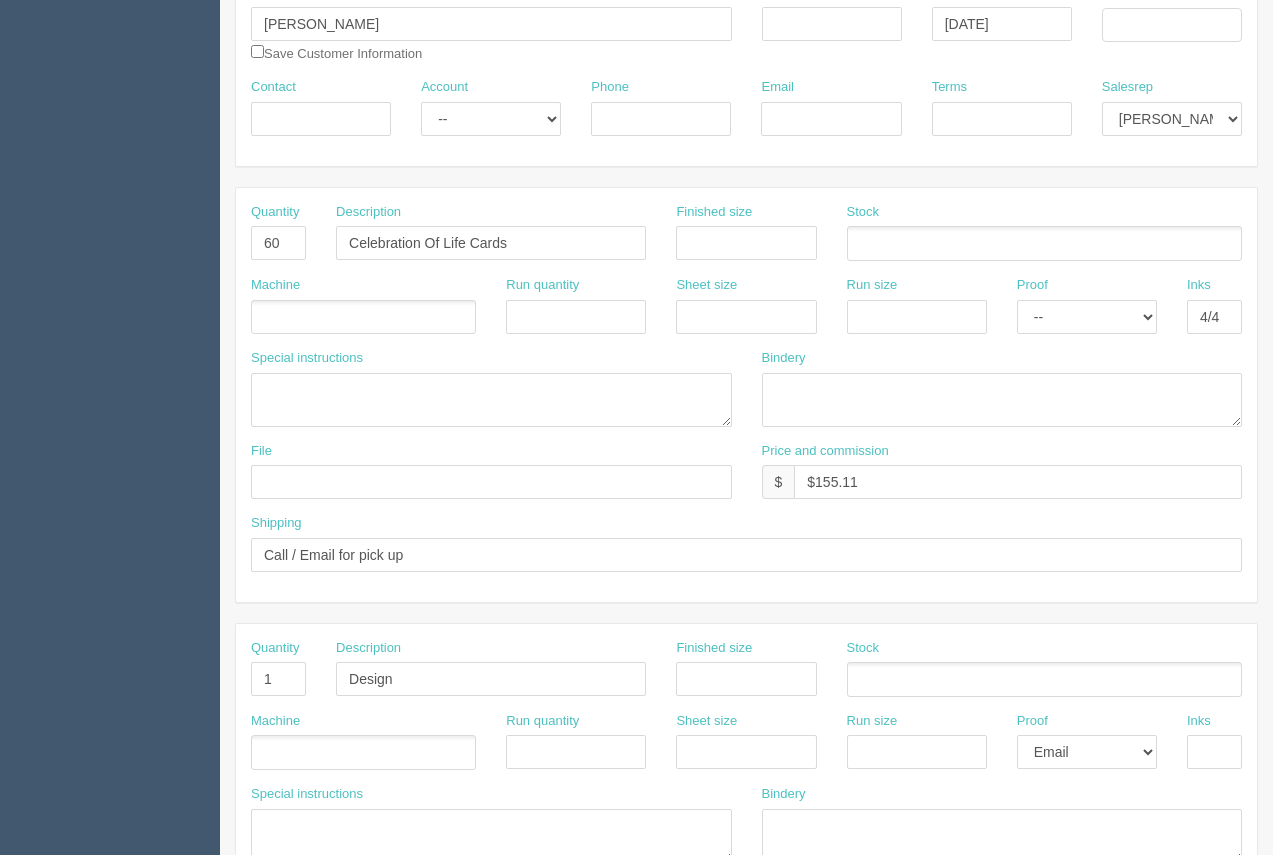 click at bounding box center (1044, 243) 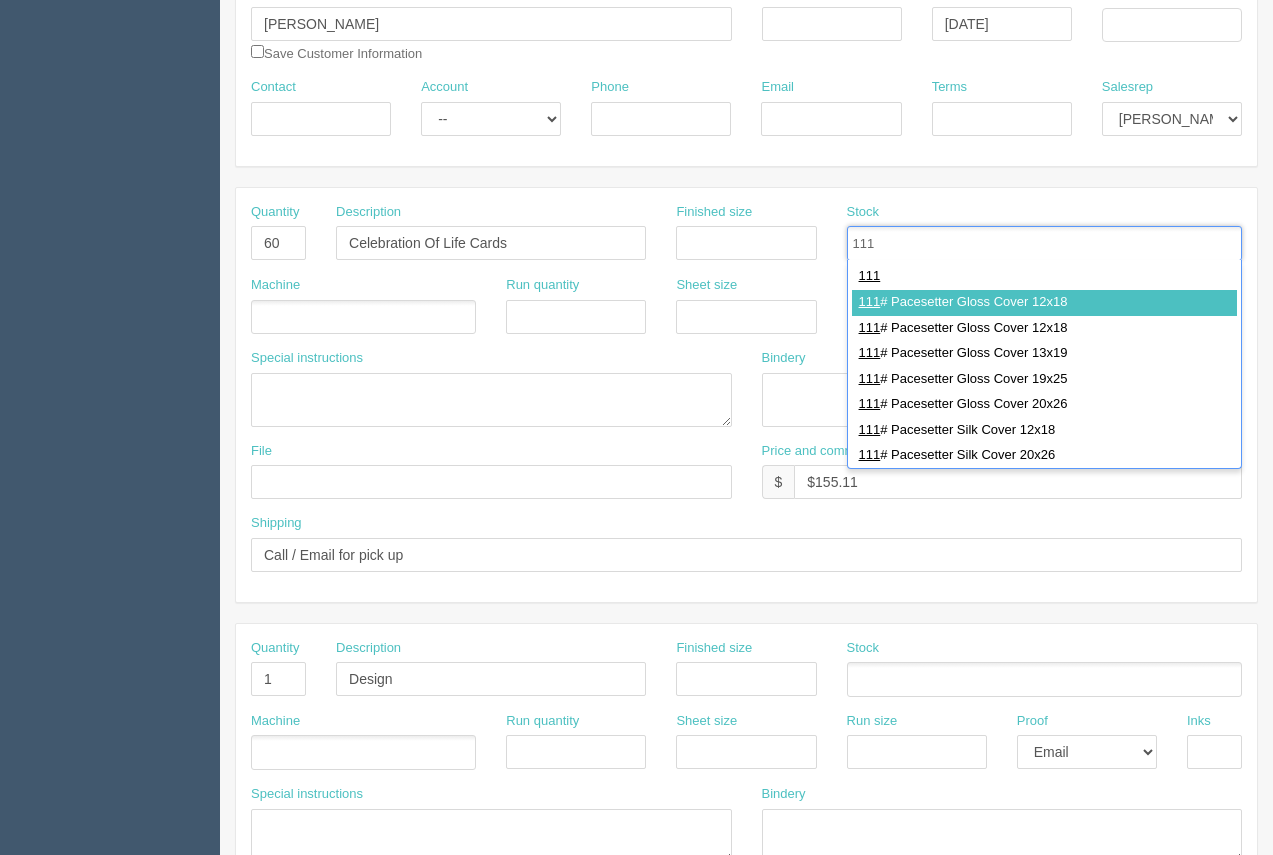 type on "111" 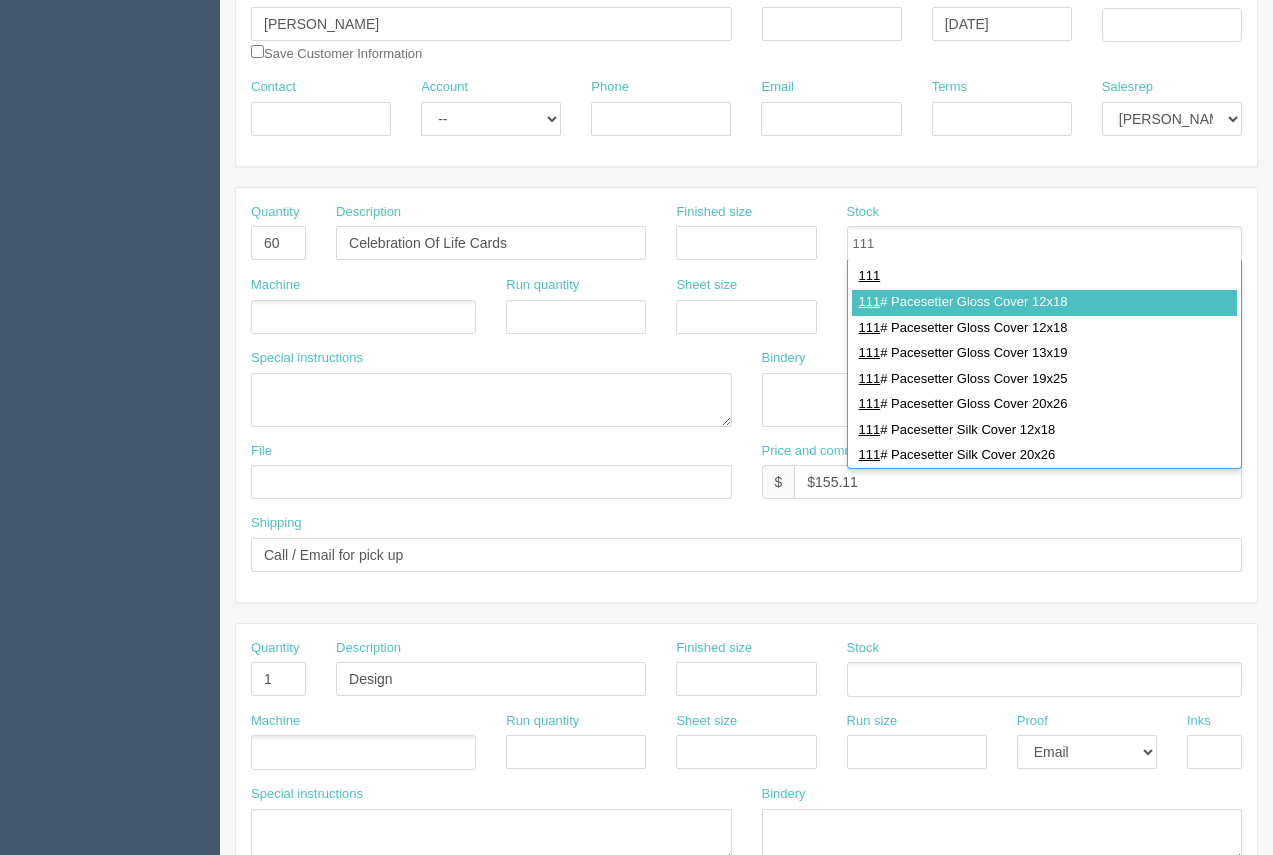 type 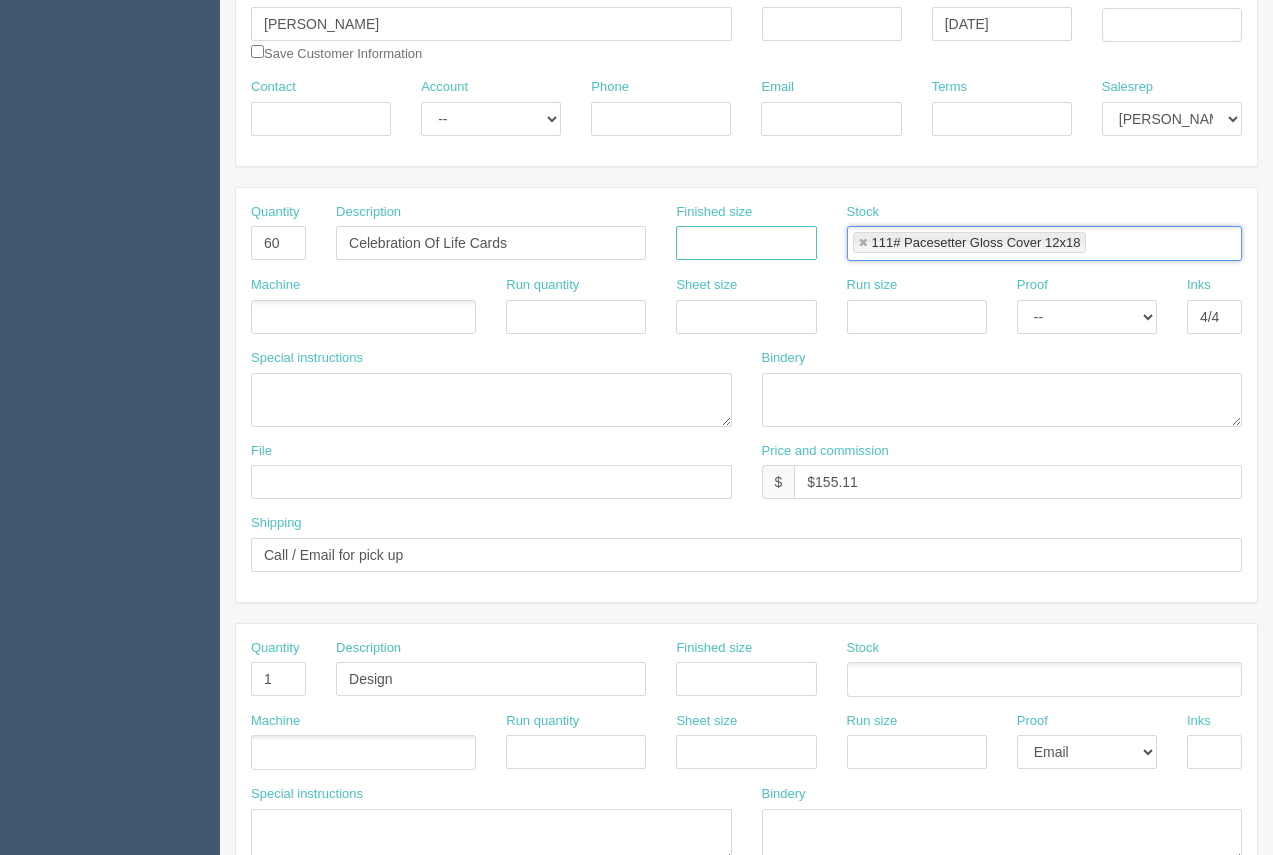 click at bounding box center (746, 243) 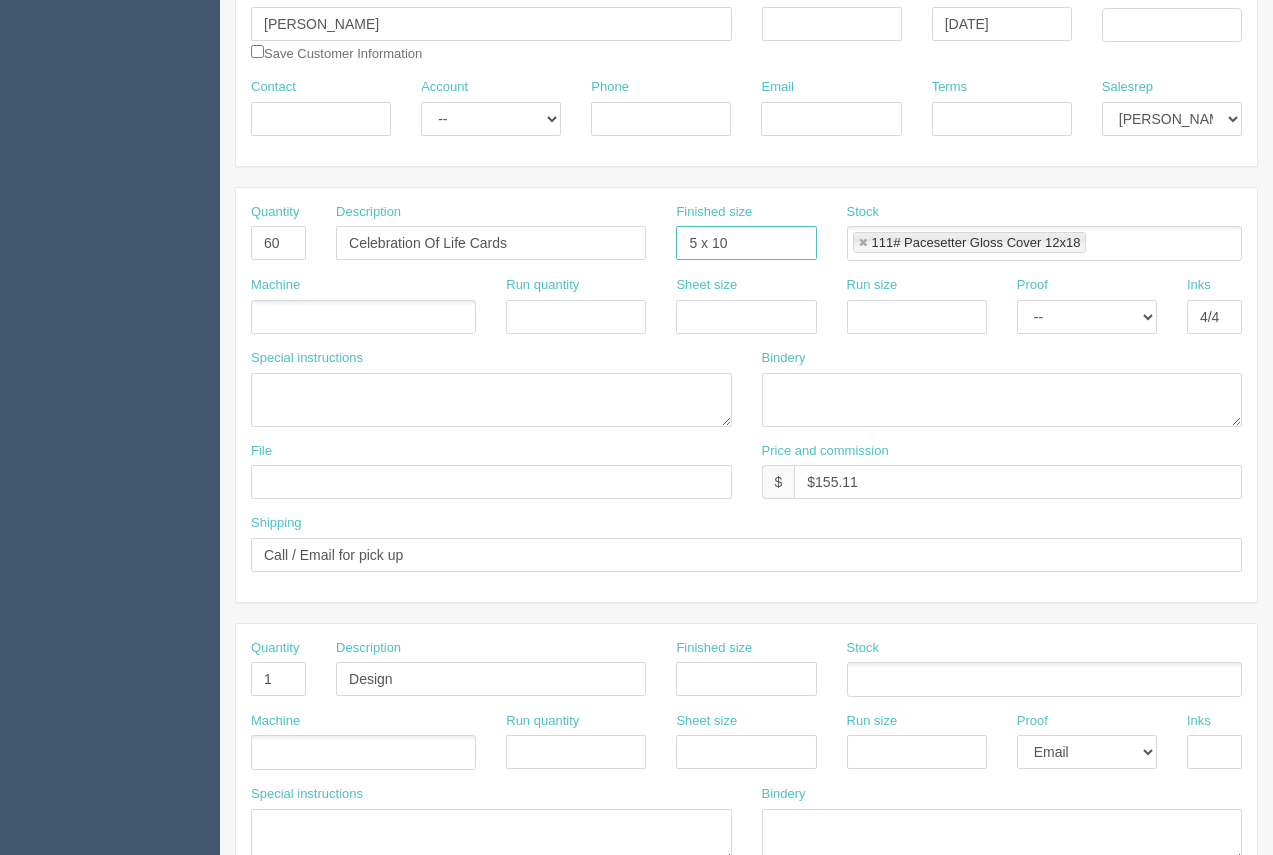 type on "5 x 10" 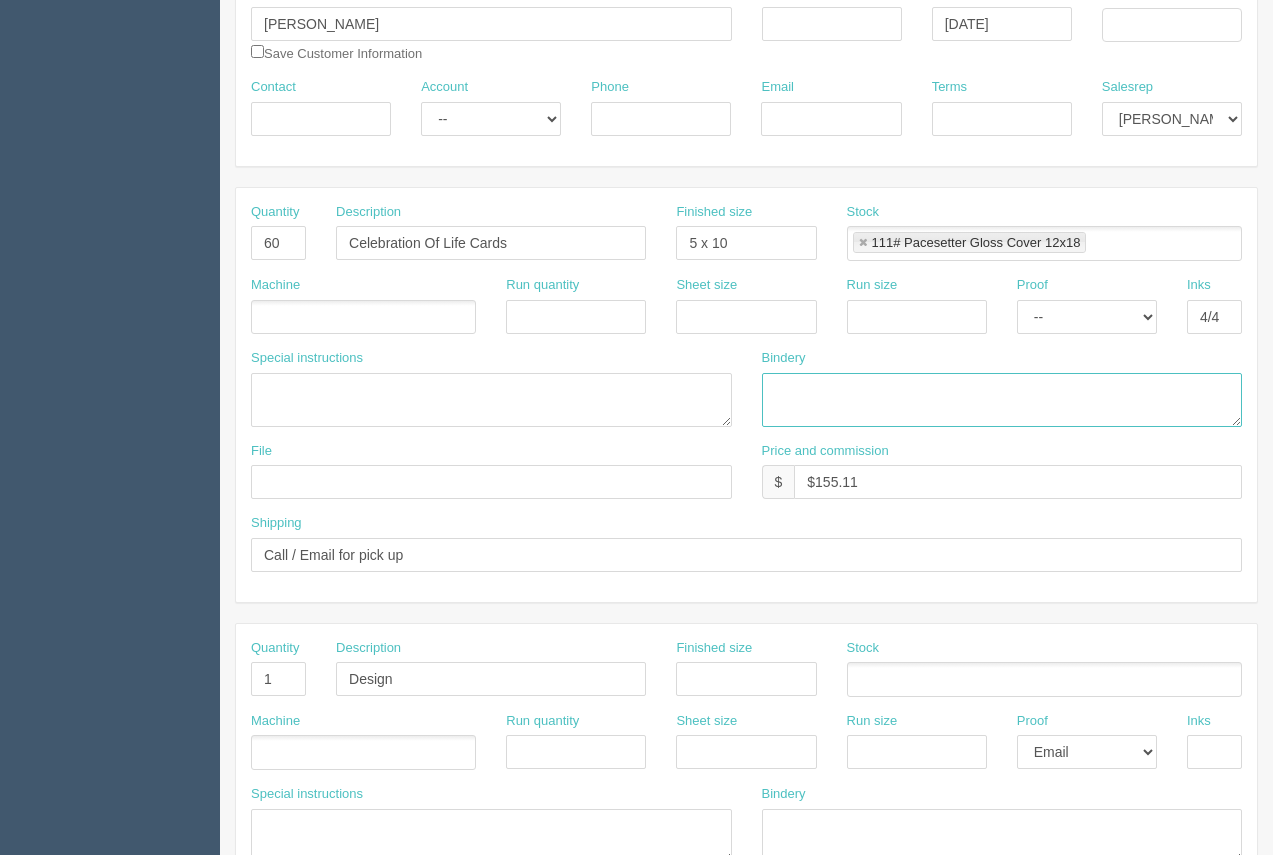 click at bounding box center (1002, 400) 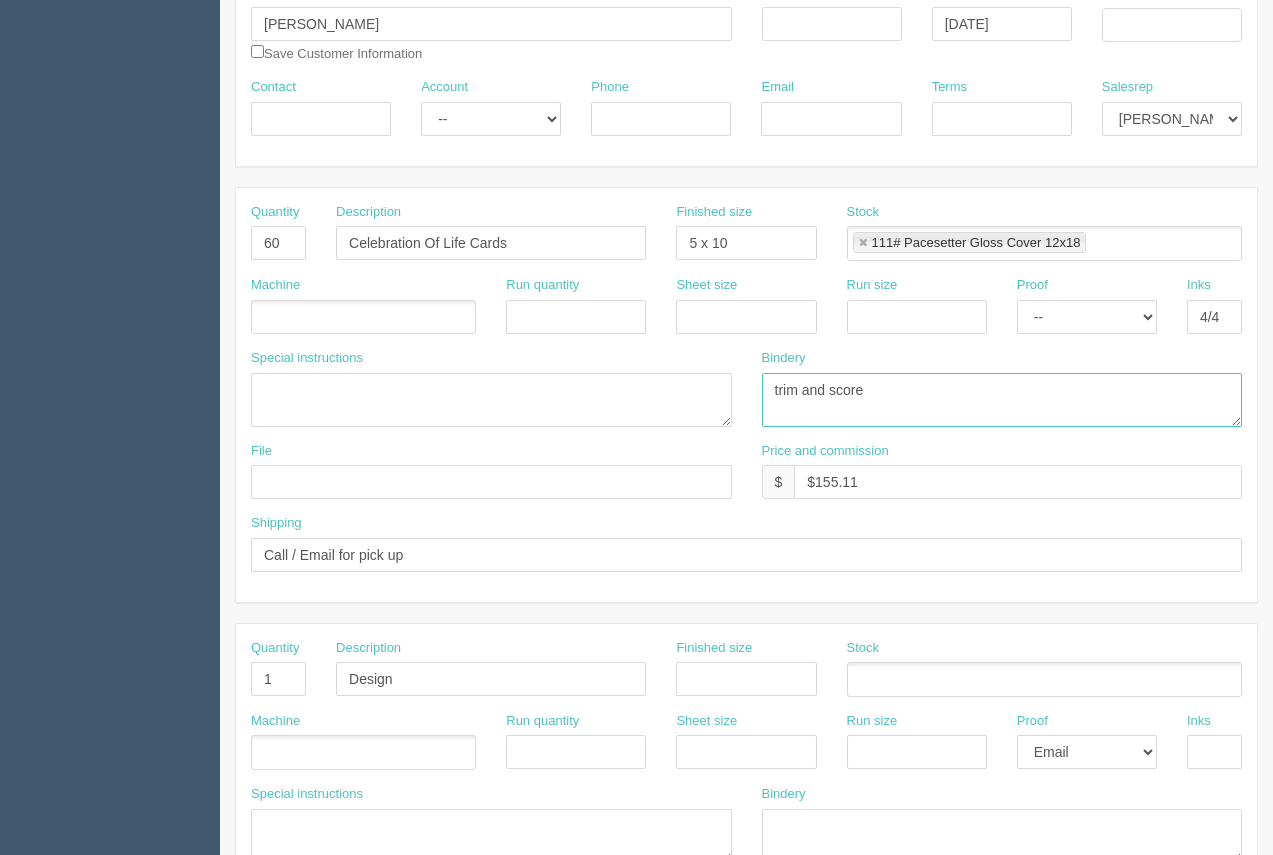 type on "trim and score" 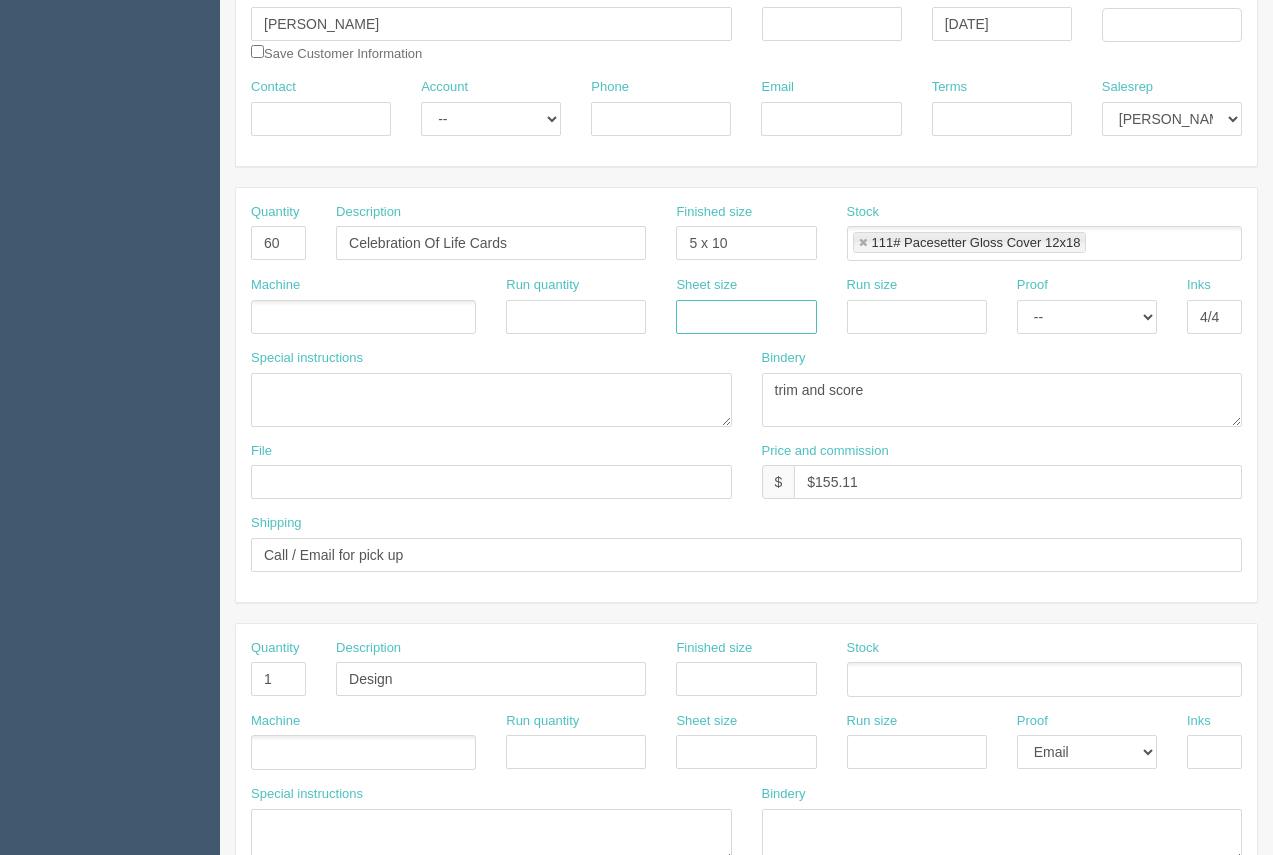 click at bounding box center [746, 317] 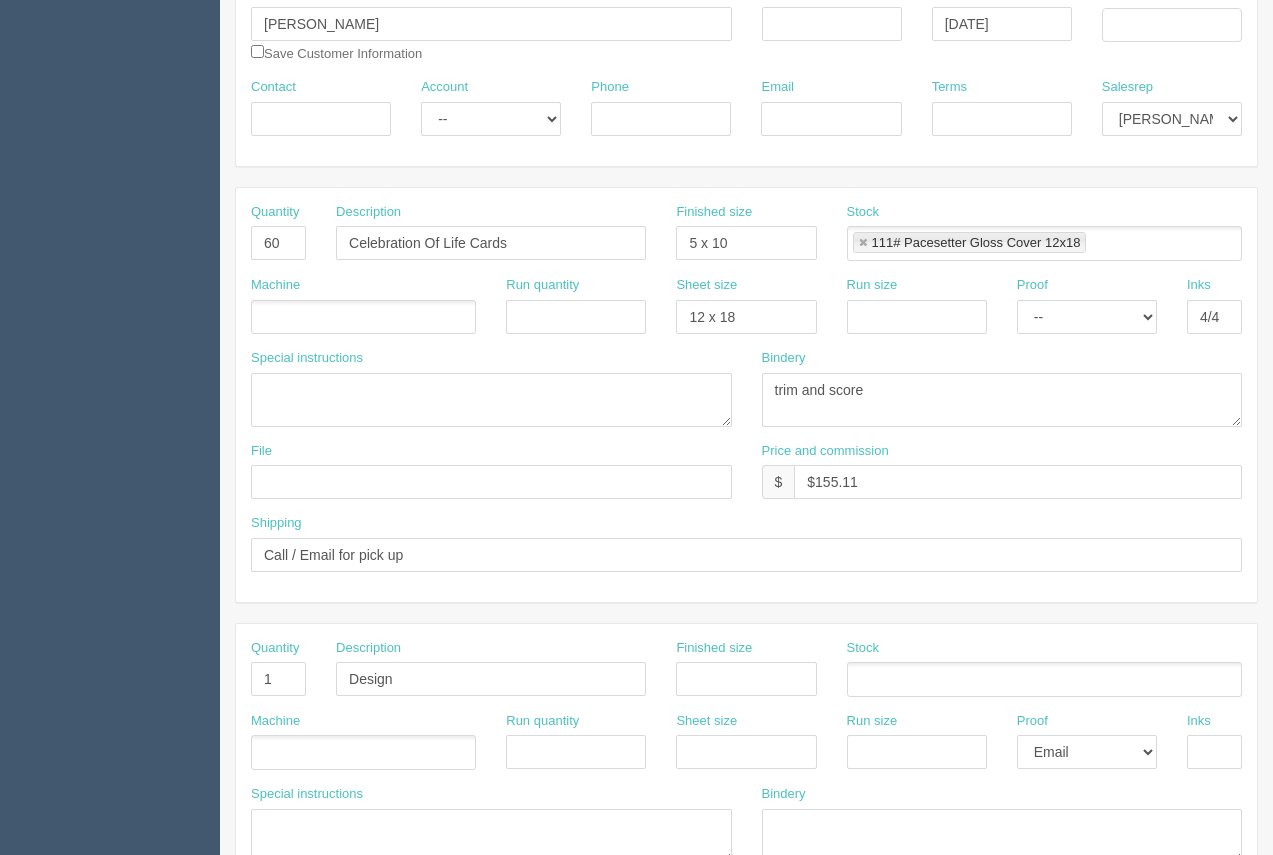 click on "Run size" at bounding box center (917, 312) 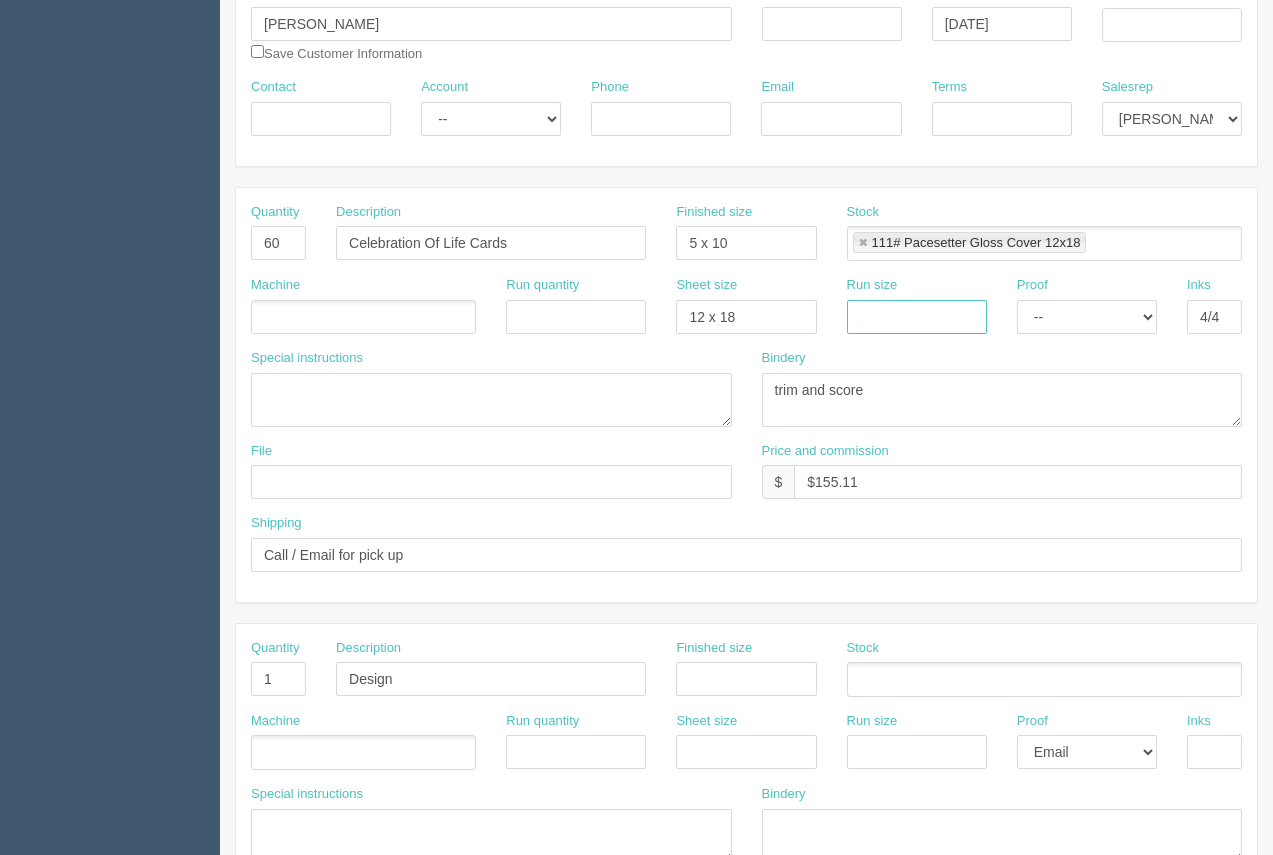 click at bounding box center (917, 317) 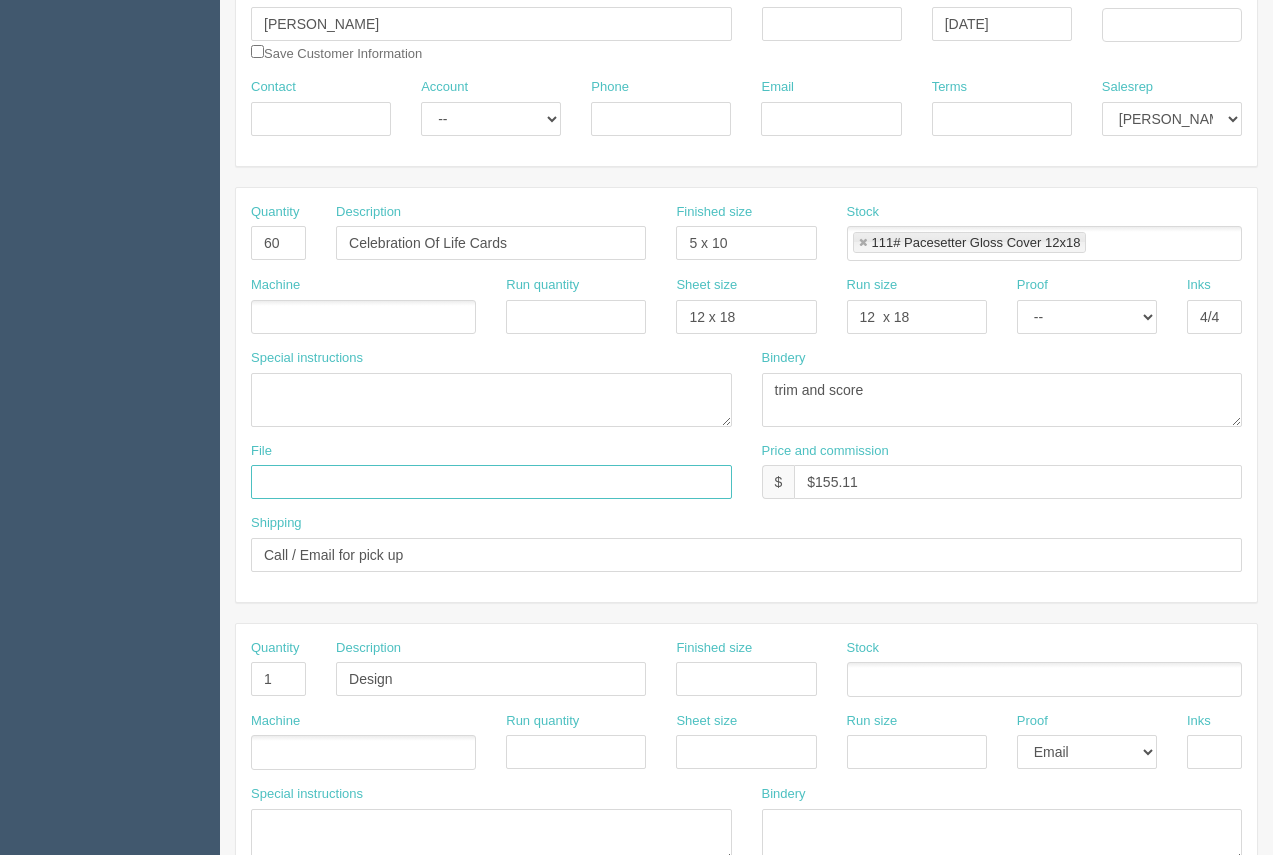click at bounding box center (491, 482) 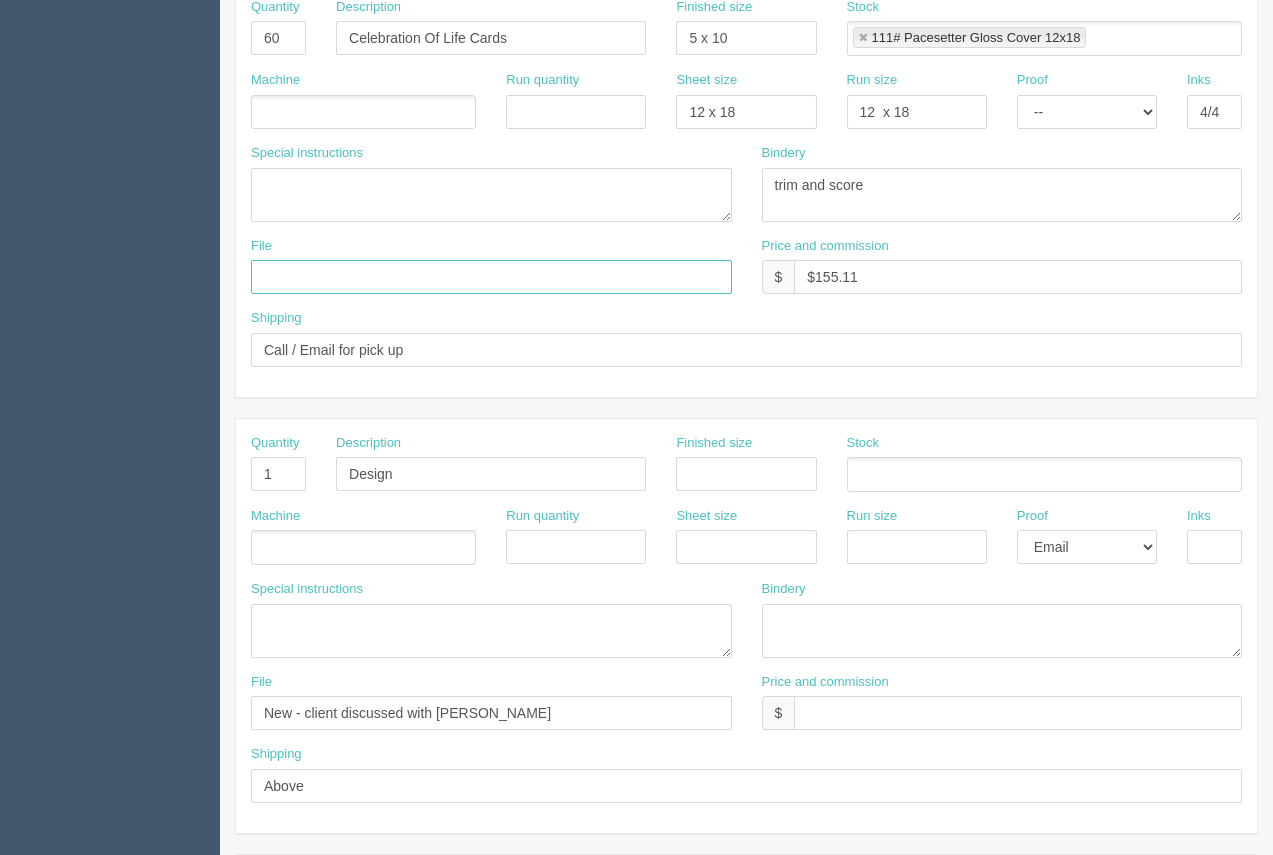 scroll, scrollTop: 459, scrollLeft: 0, axis: vertical 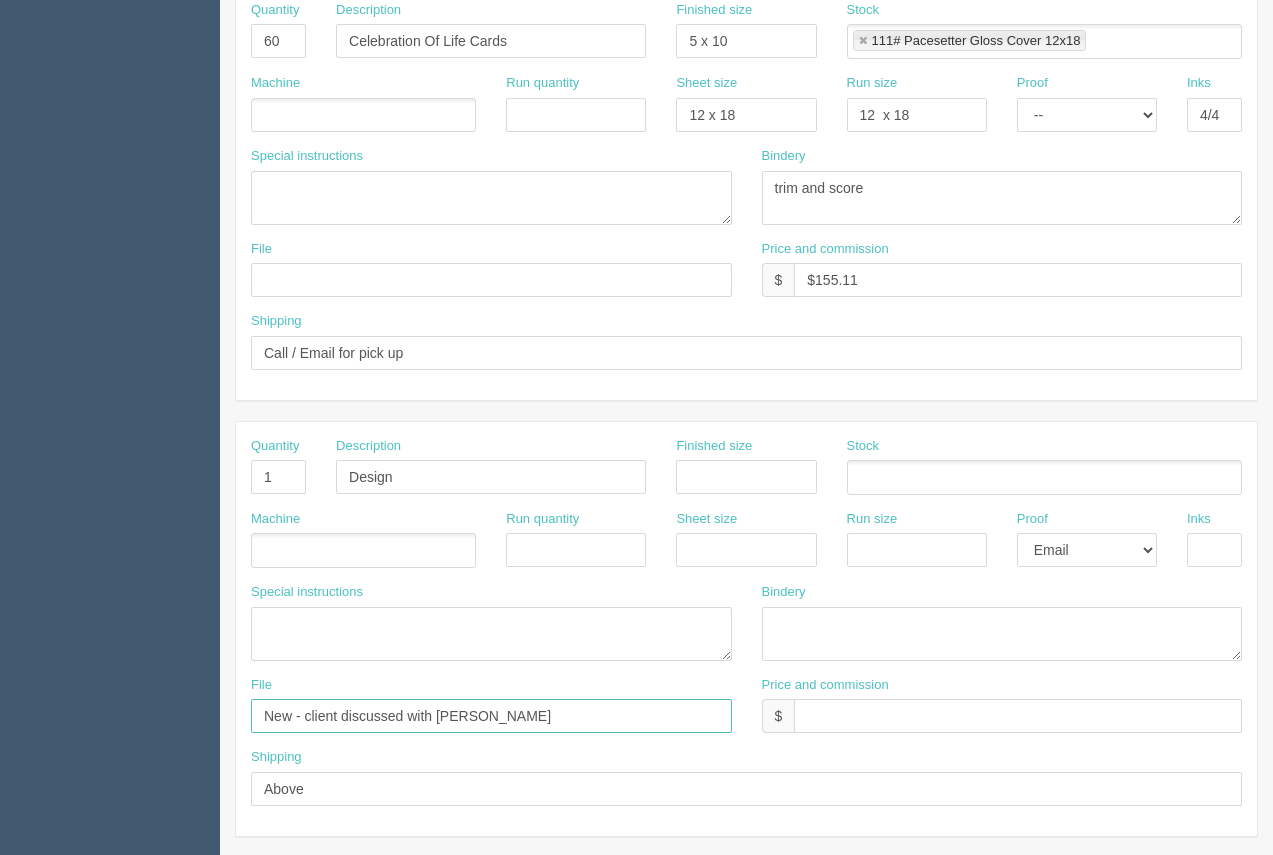click on "New - client discussed with [PERSON_NAME]" at bounding box center [491, 716] 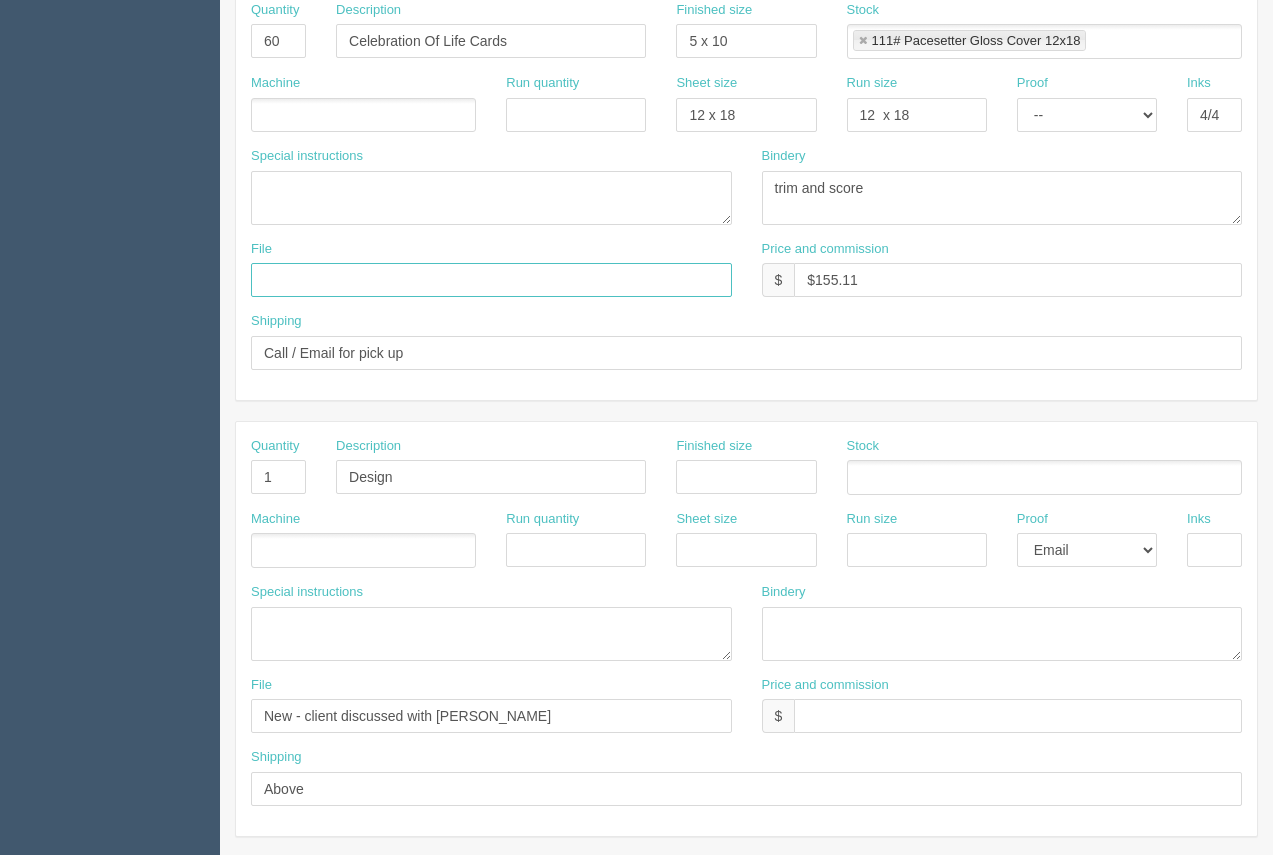 click at bounding box center [491, 280] 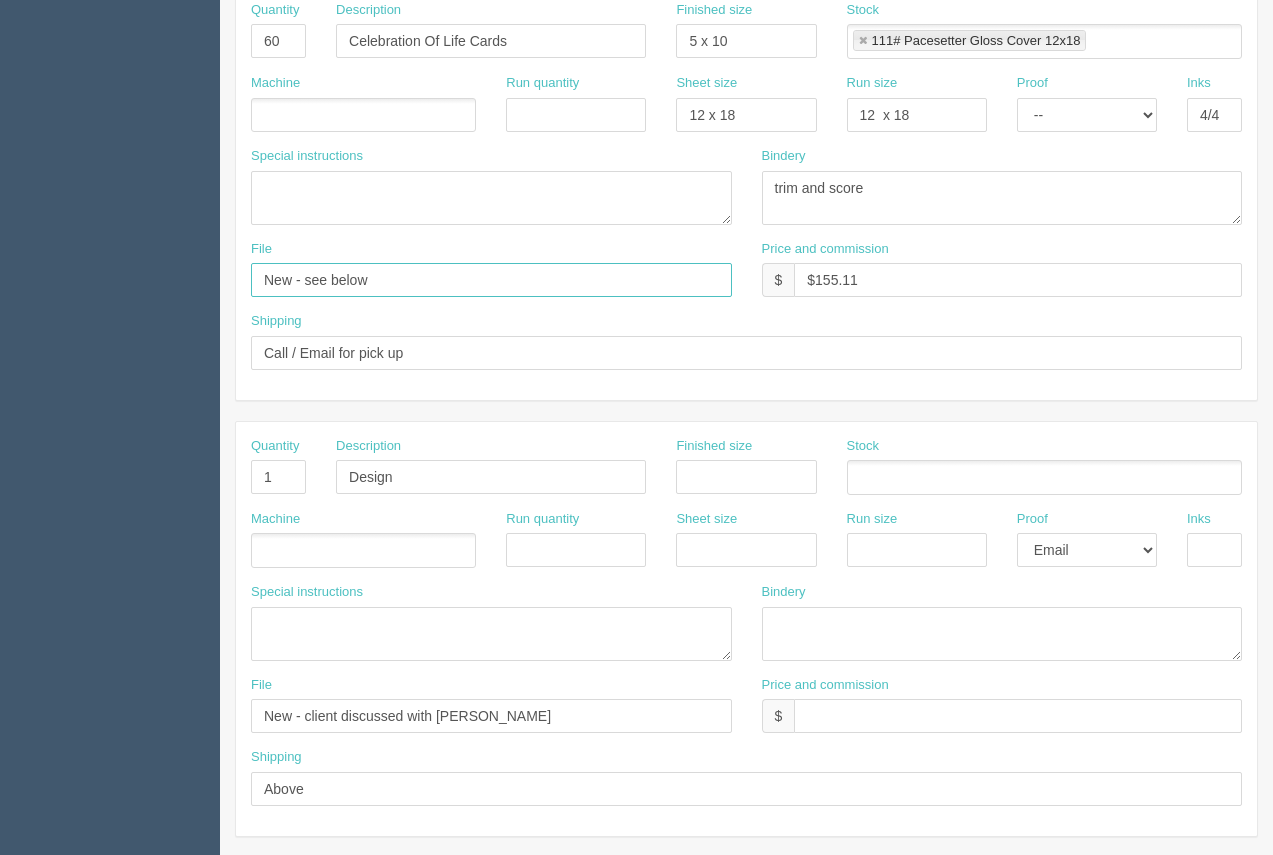 type on "New - see below" 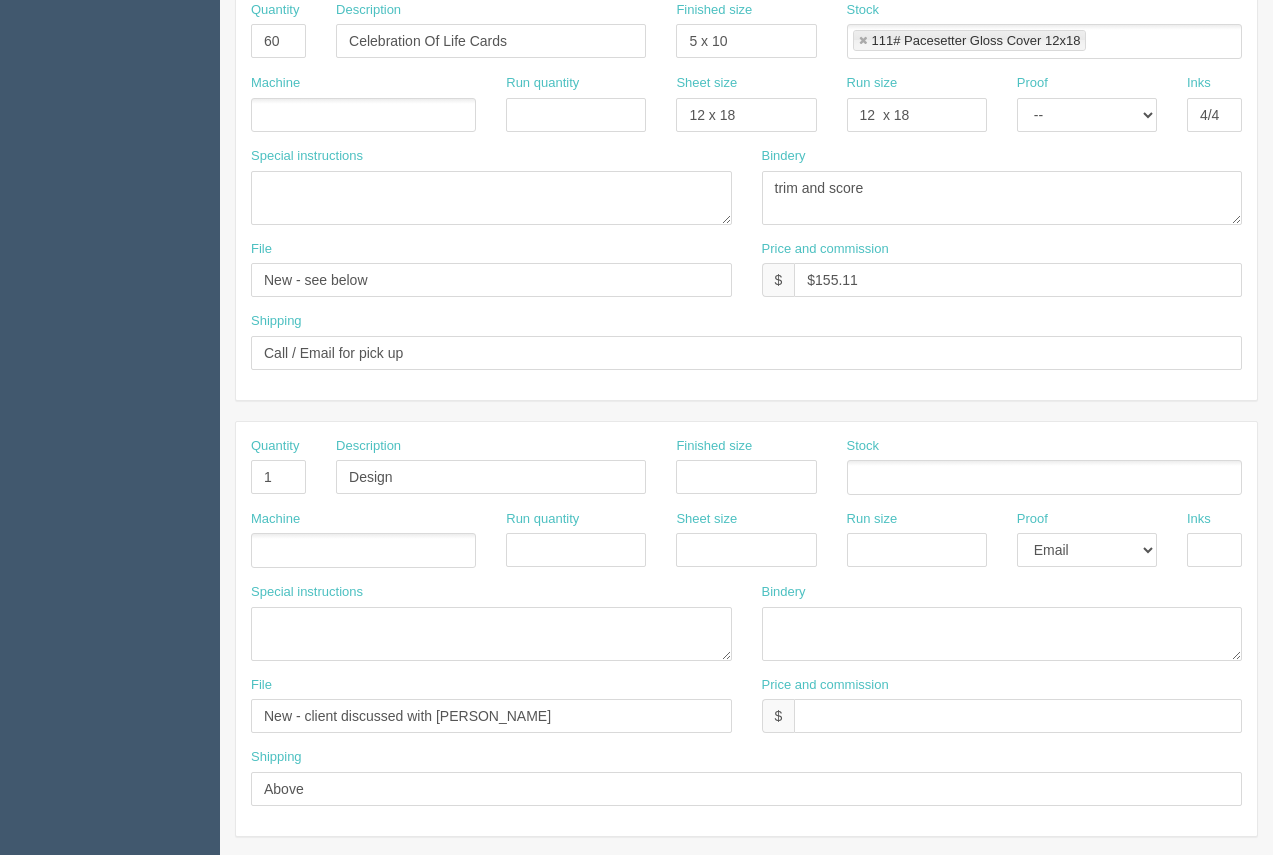 click at bounding box center (363, 115) 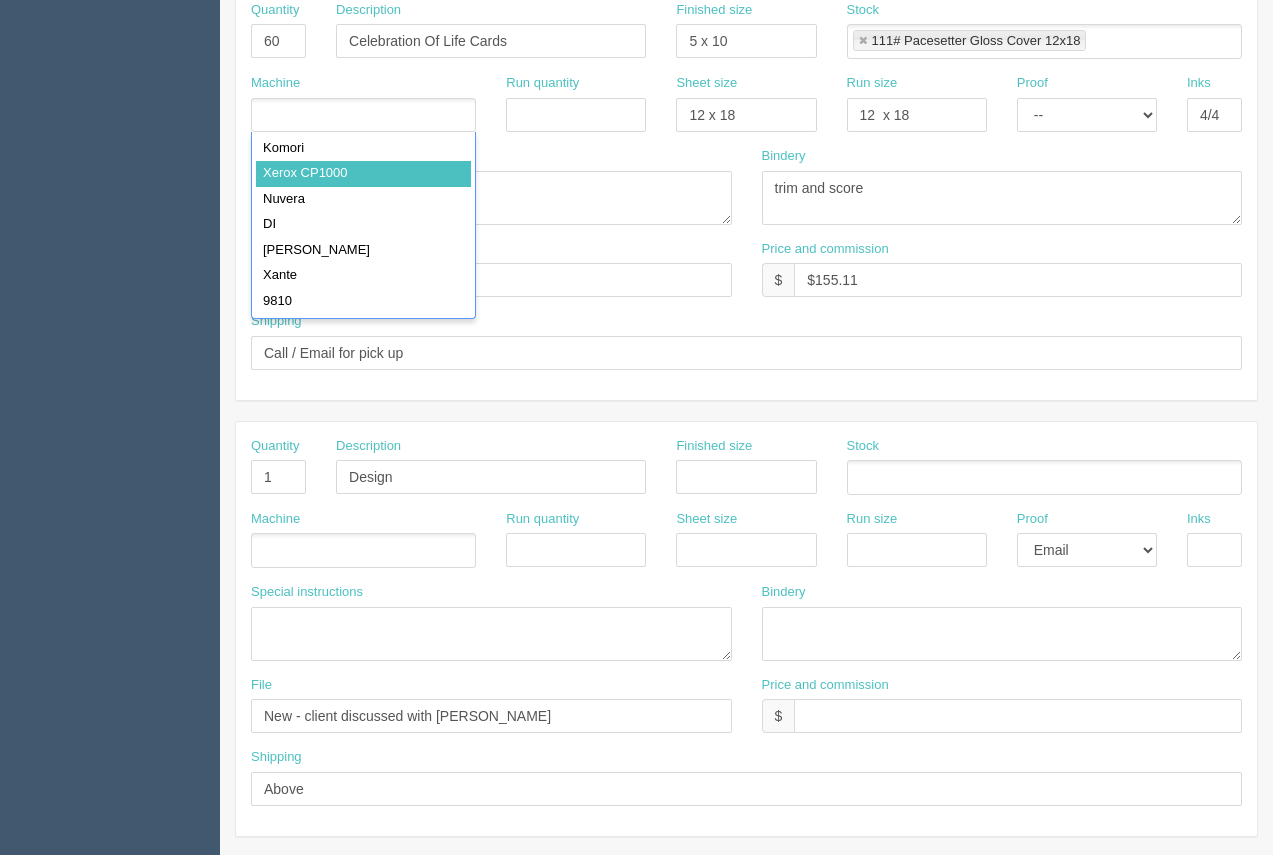 type on "Xerox CP1000" 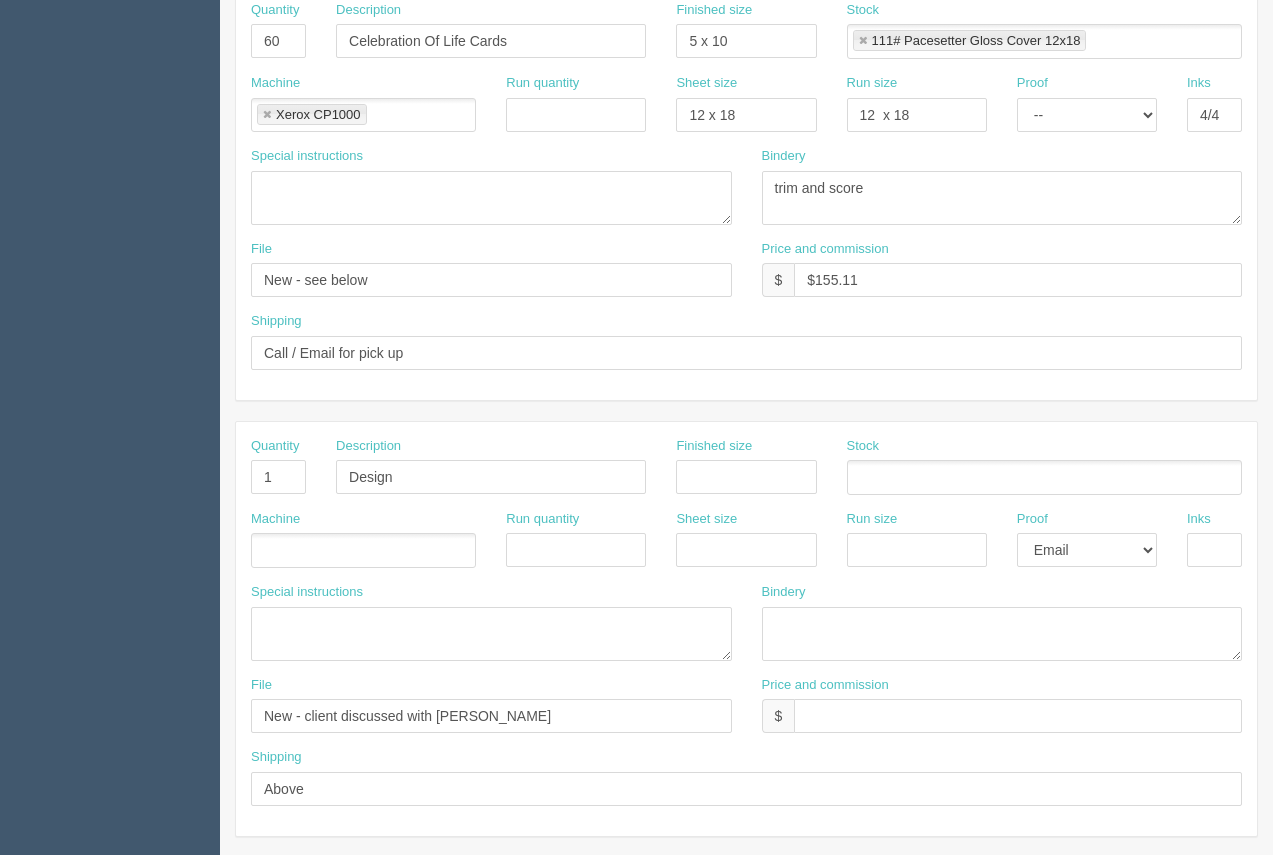 click on "New Docket
Create Docket
Customer Information
Customer
[PERSON_NAME] [PERSON_NAME] [PERSON_NAME] [PERSON_NAME] [PERSON_NAME] [PERSON_NAME] Professional Massage by  [PERSON_NAME]  [PERSON_NAME] -  [PERSON_NAME]
Save Customer Information
Estimate number
Date
[DATE]
Date required
Contact
Account
--
Existing Client
Allrush Client
Rep Client
Phone
Email
Terms
Salesrep" at bounding box center [746, 474] 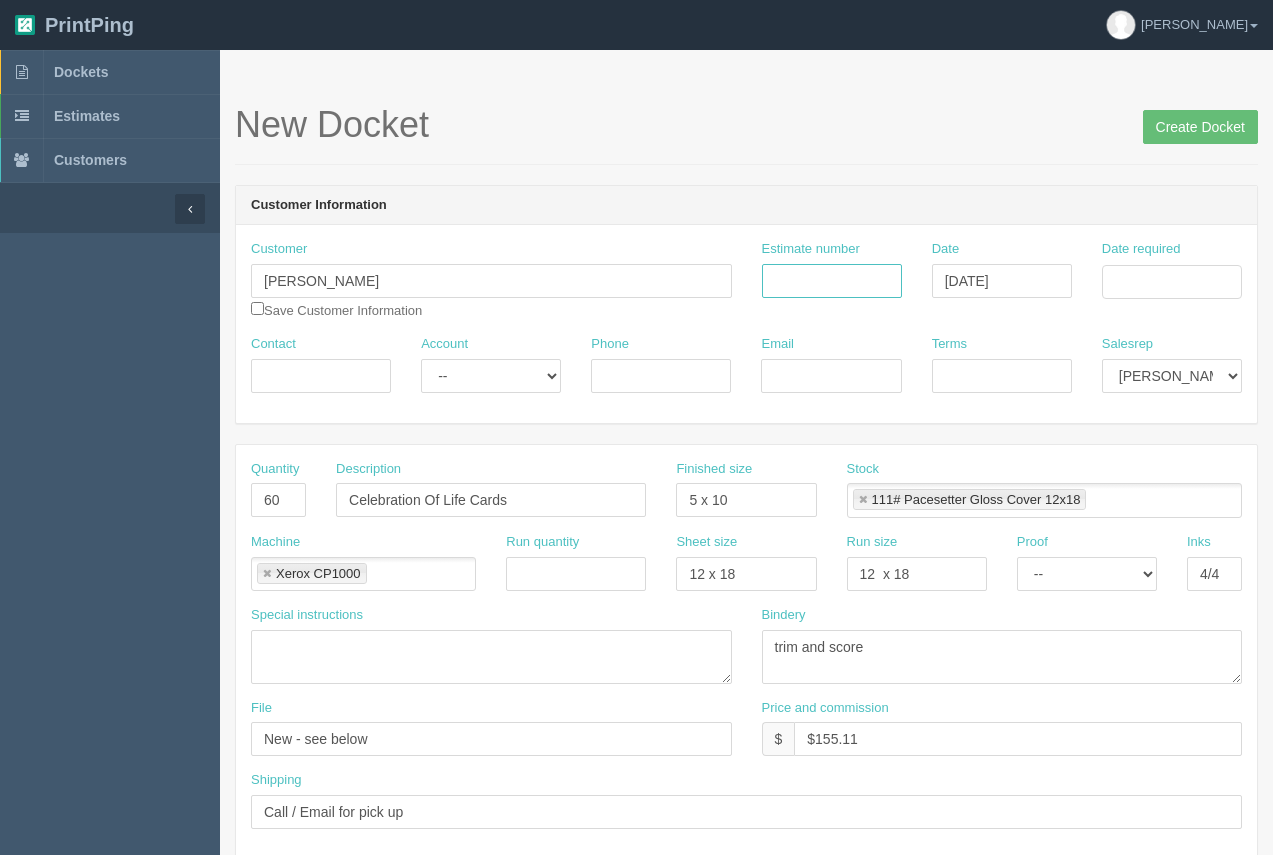 click on "Estimate number" at bounding box center [832, 281] 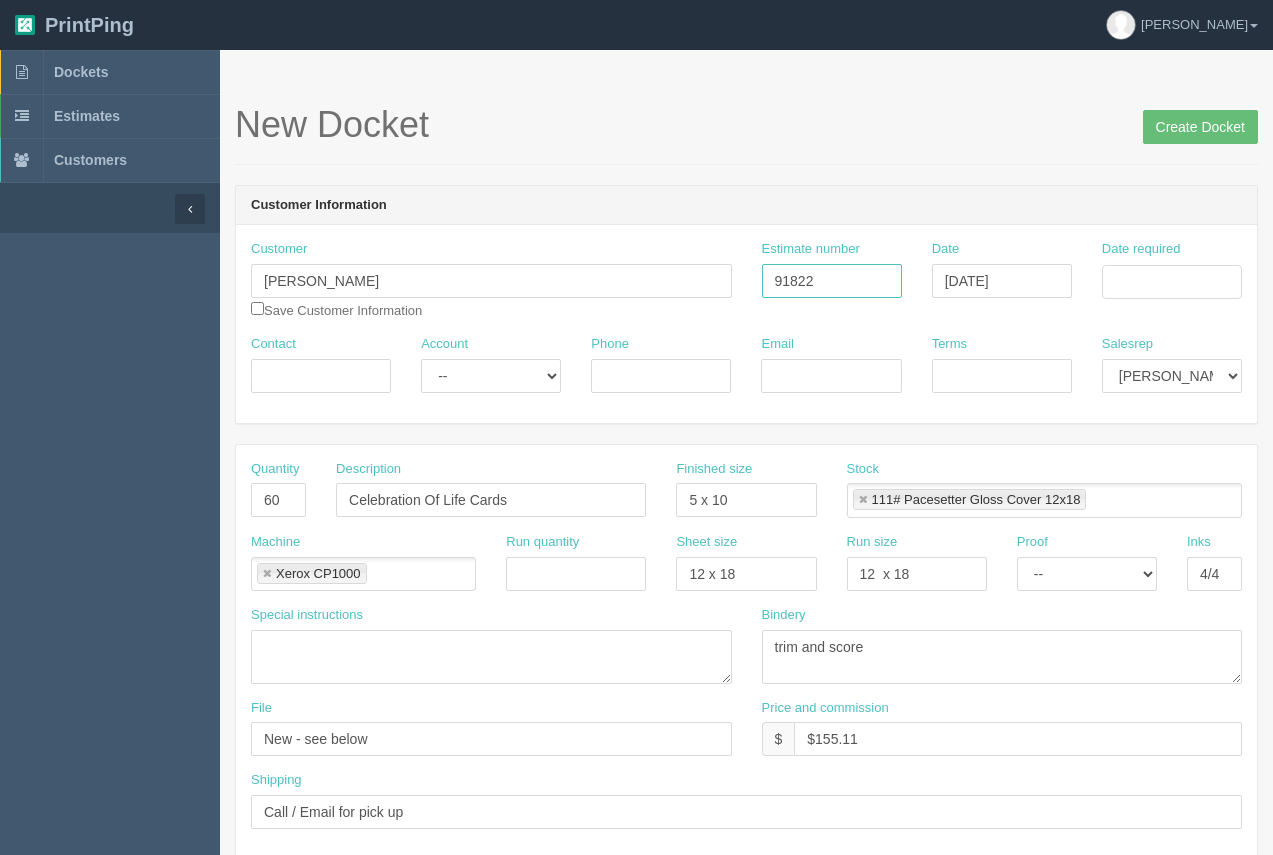 type on "91822" 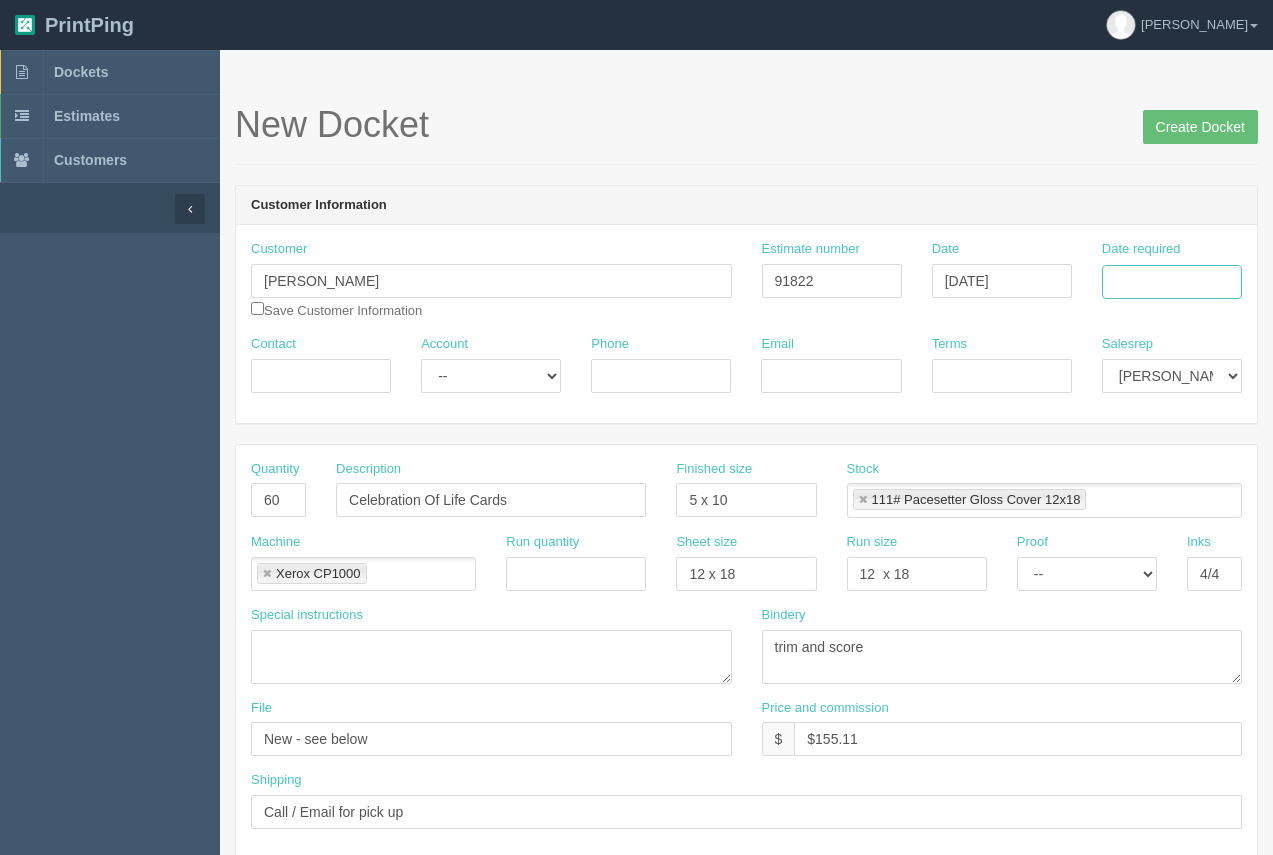 click on "Date required" at bounding box center (1172, 282) 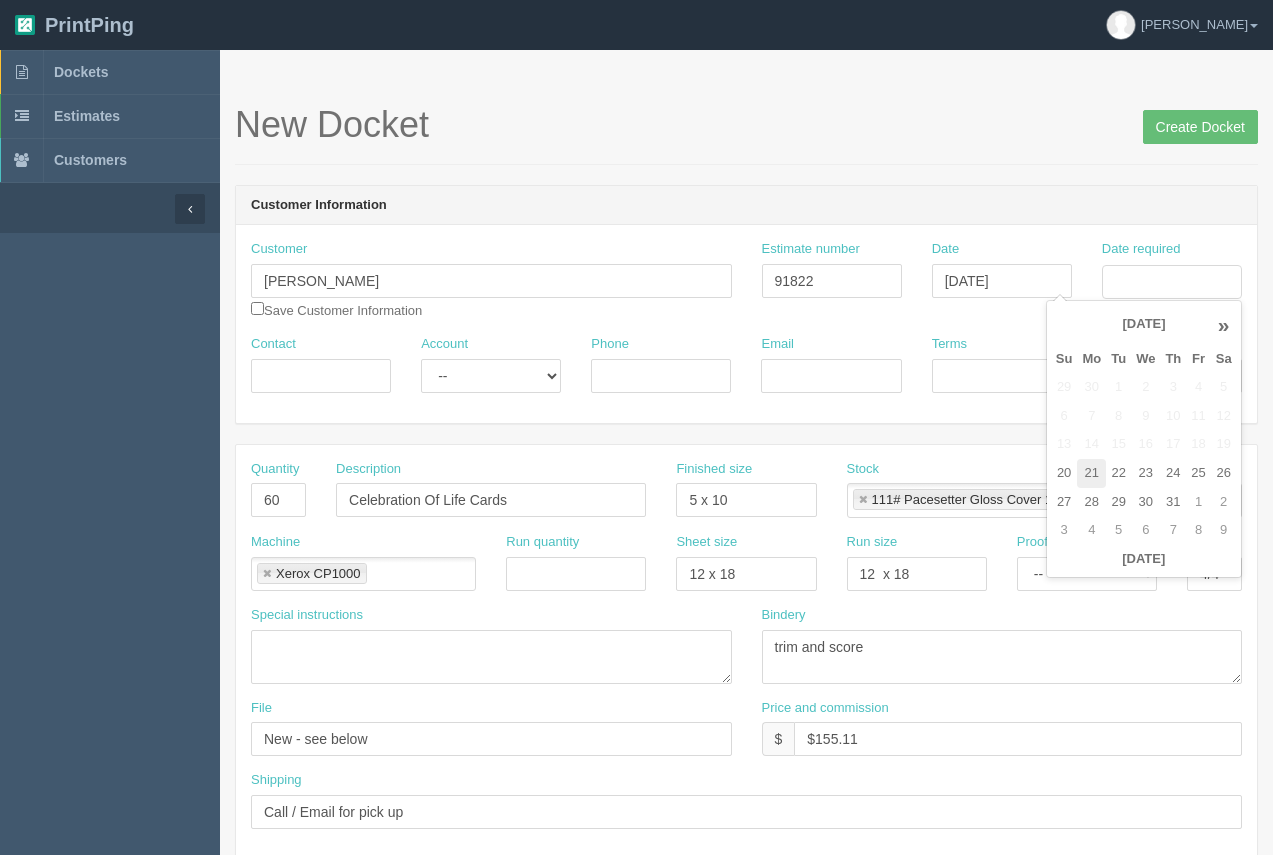 click on "21" at bounding box center (1091, 473) 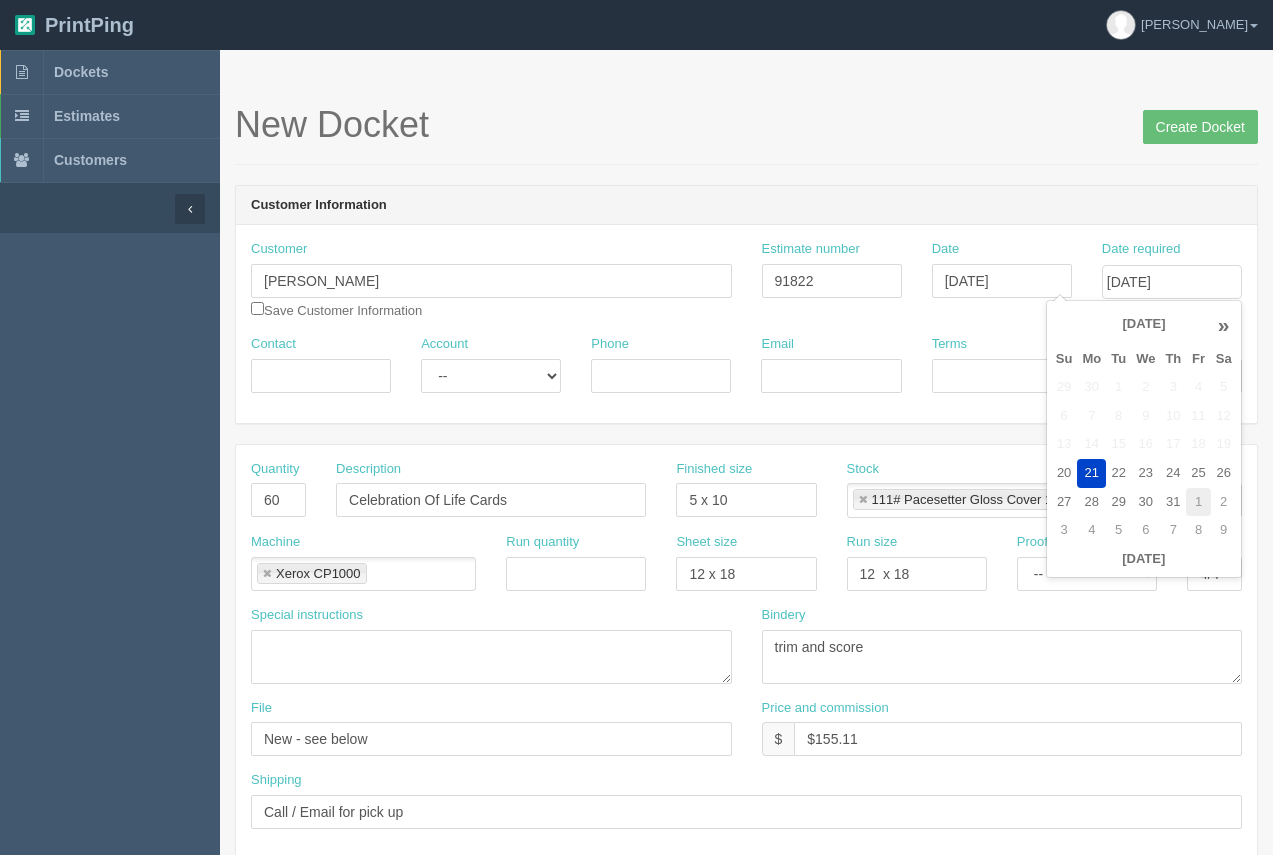 click on "1" at bounding box center [1198, 502] 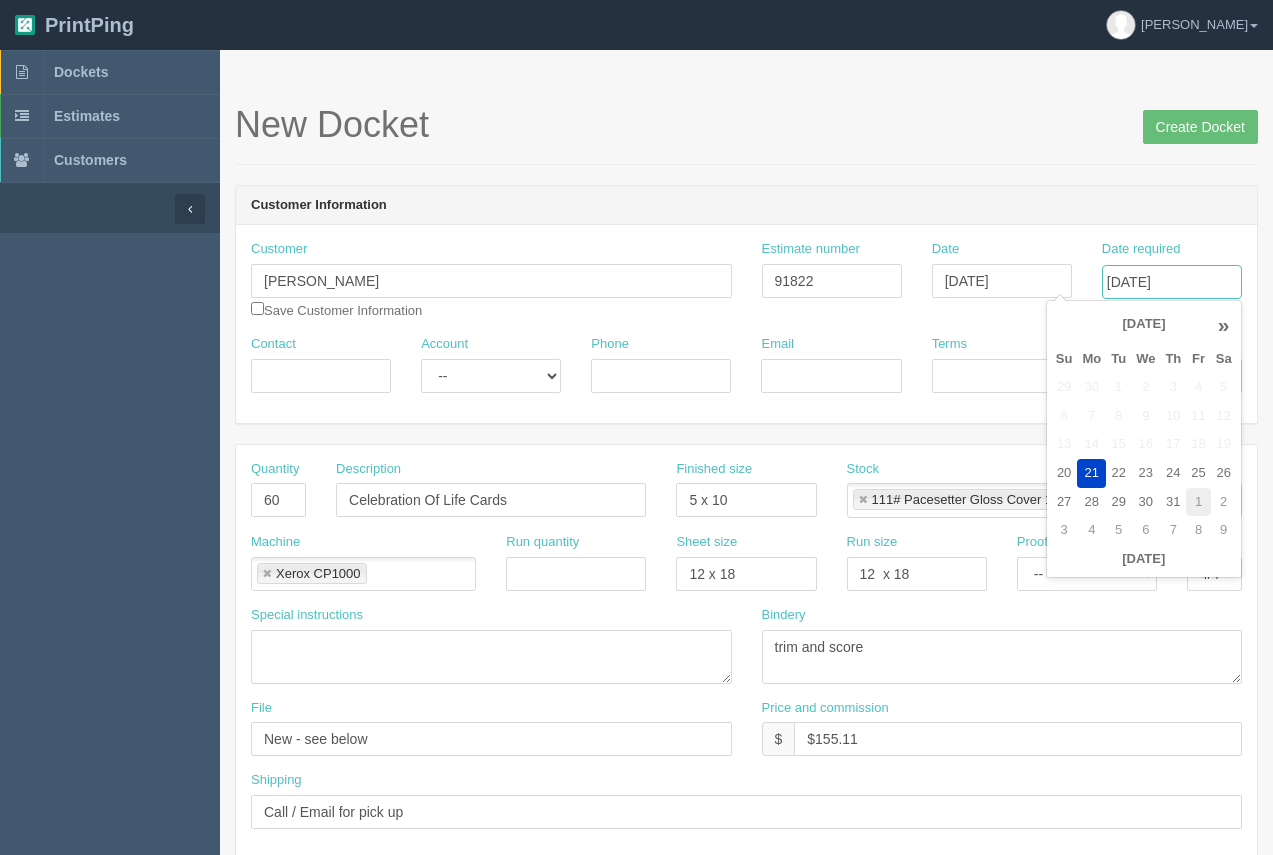 type on "[DATE]" 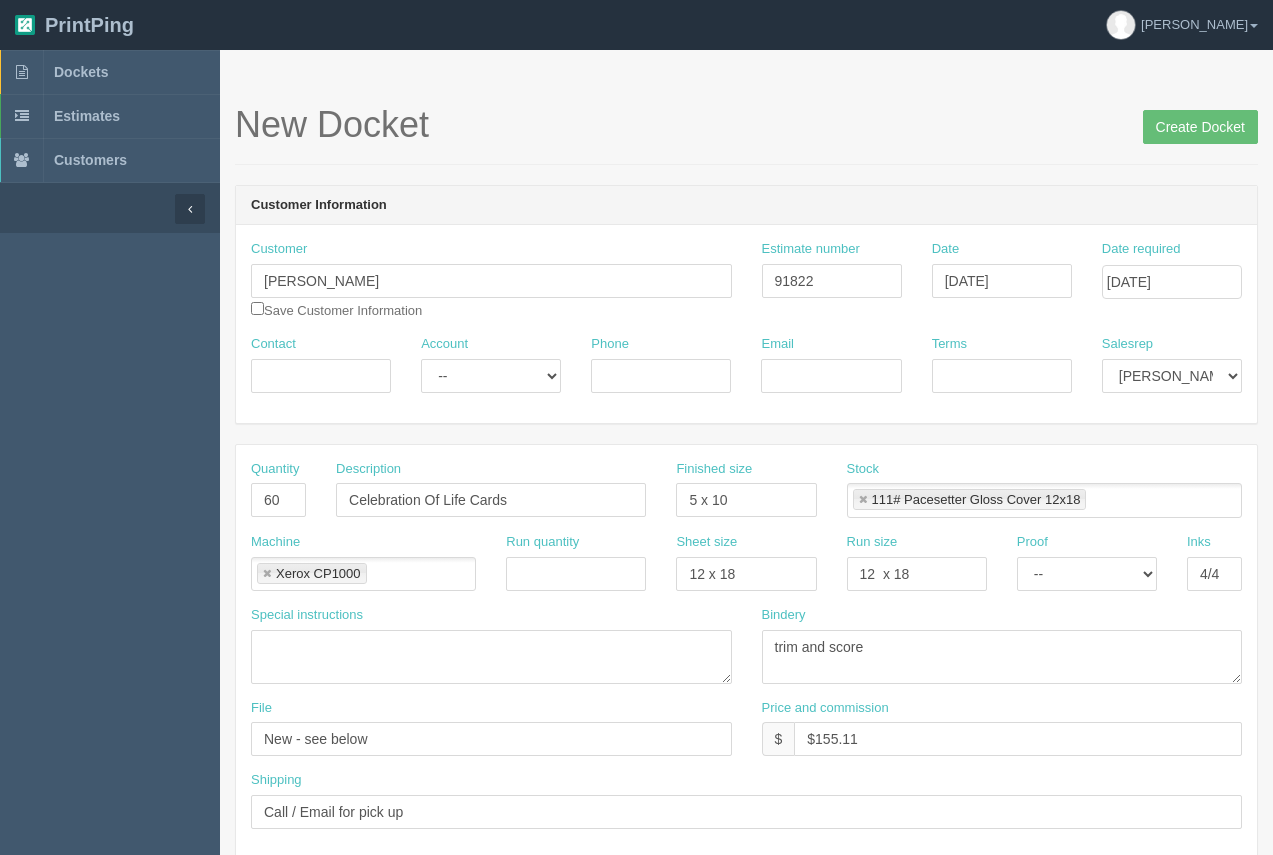 click on "New Docket
Create Docket" at bounding box center [746, 135] 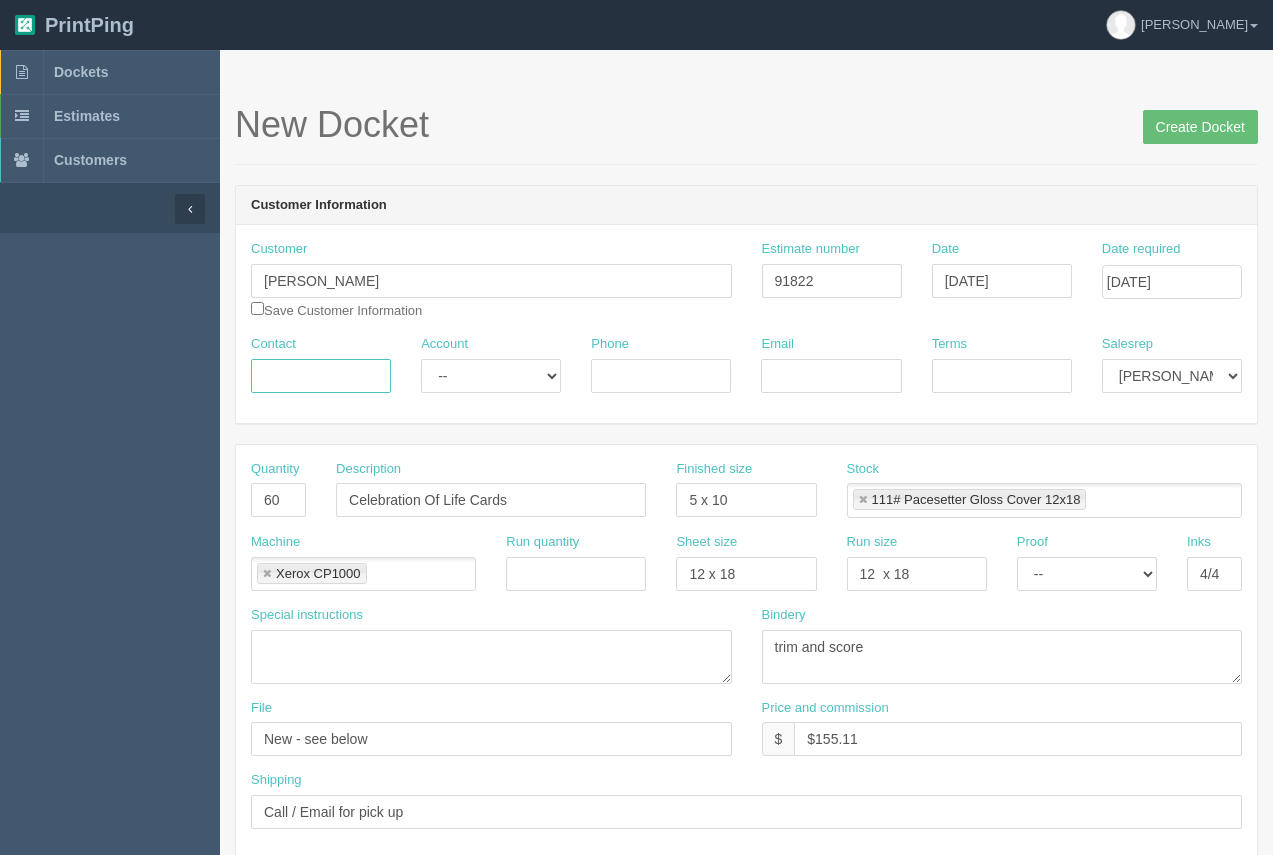 click on "Contact" at bounding box center (321, 376) 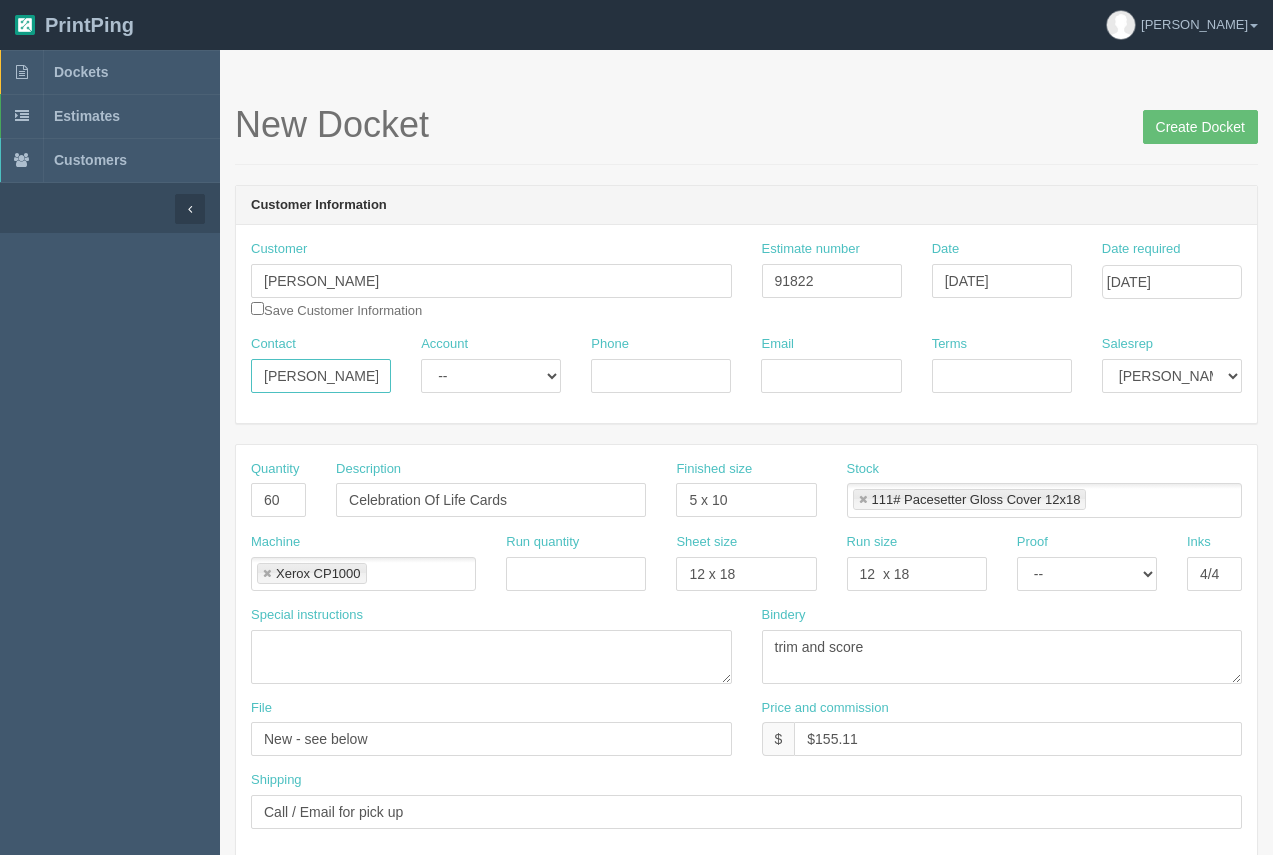 type on "[PERSON_NAME]" 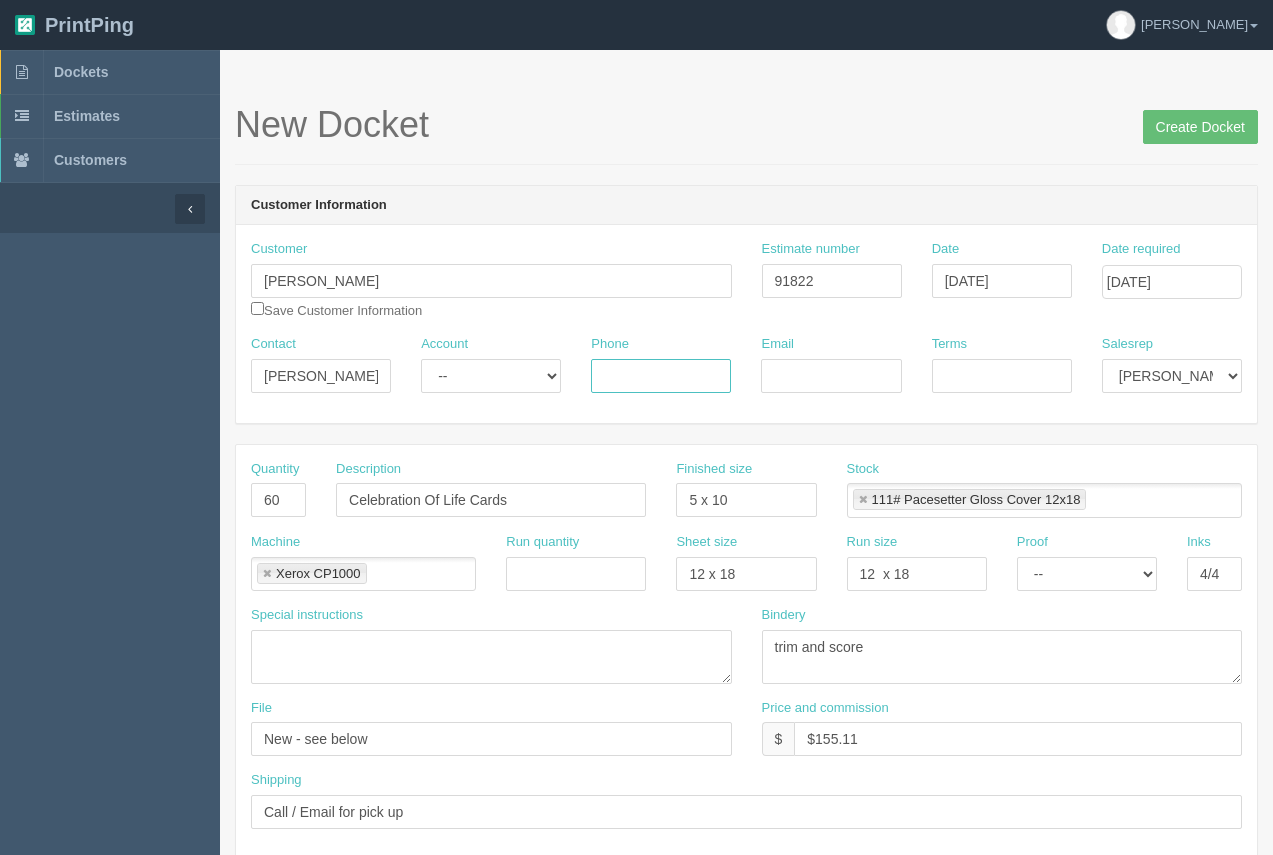 click on "Phone" at bounding box center [661, 376] 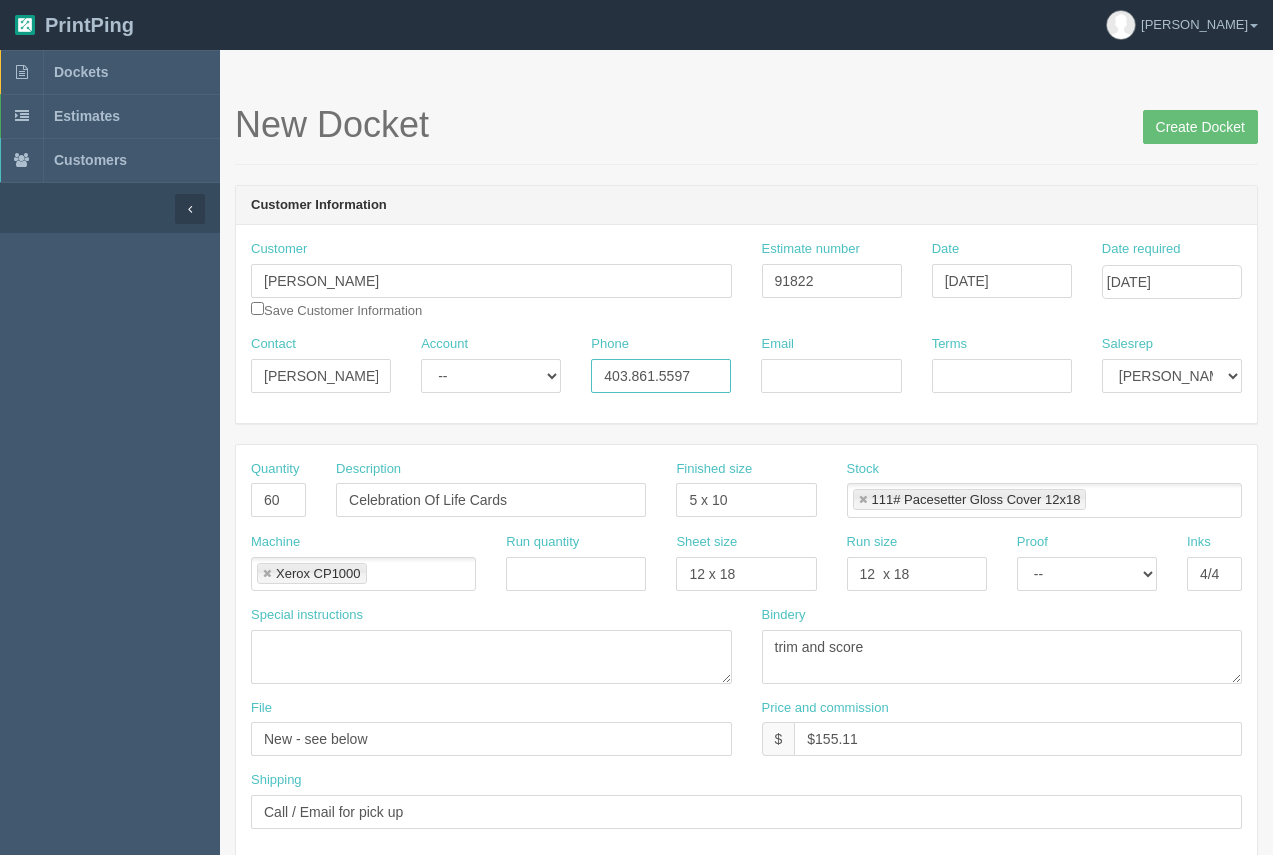 type on "403.861.5597" 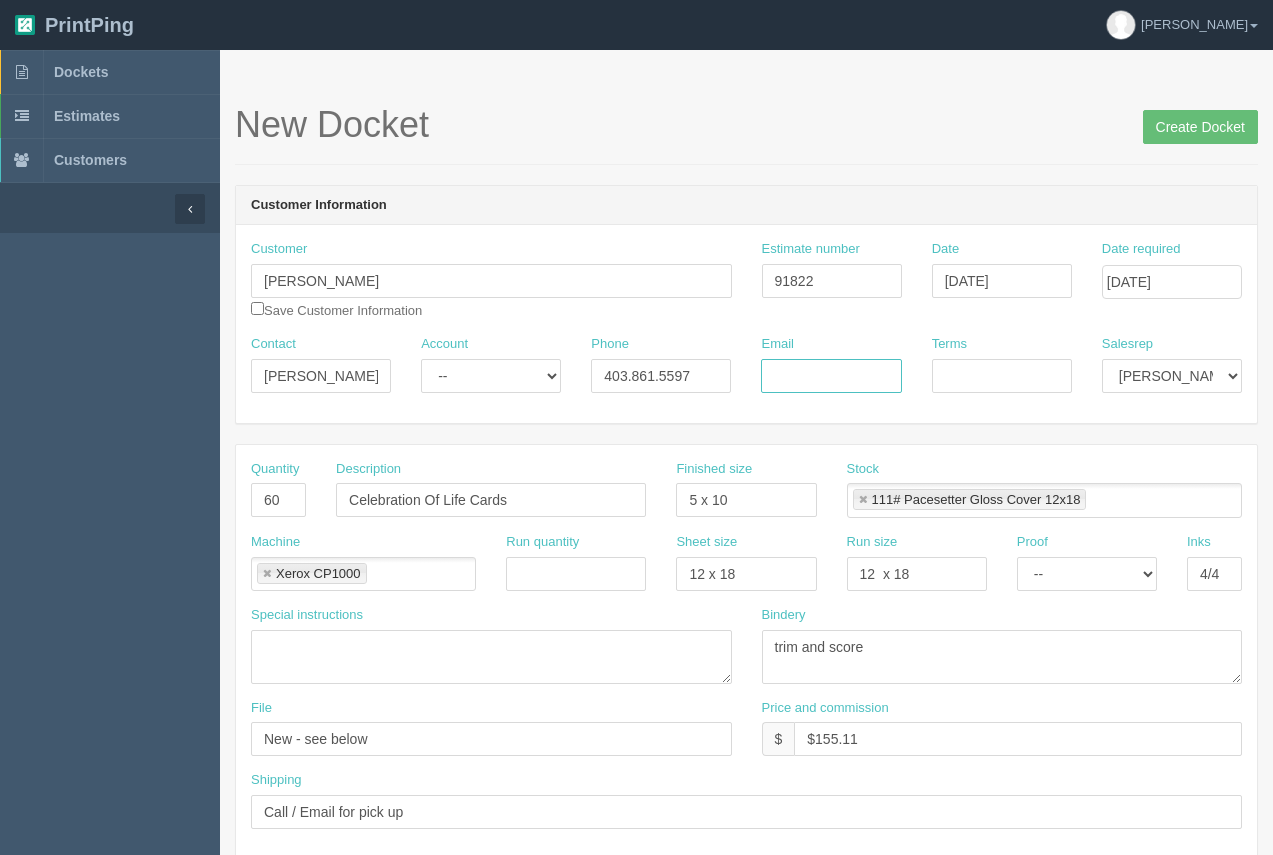 click on "Email" at bounding box center (831, 376) 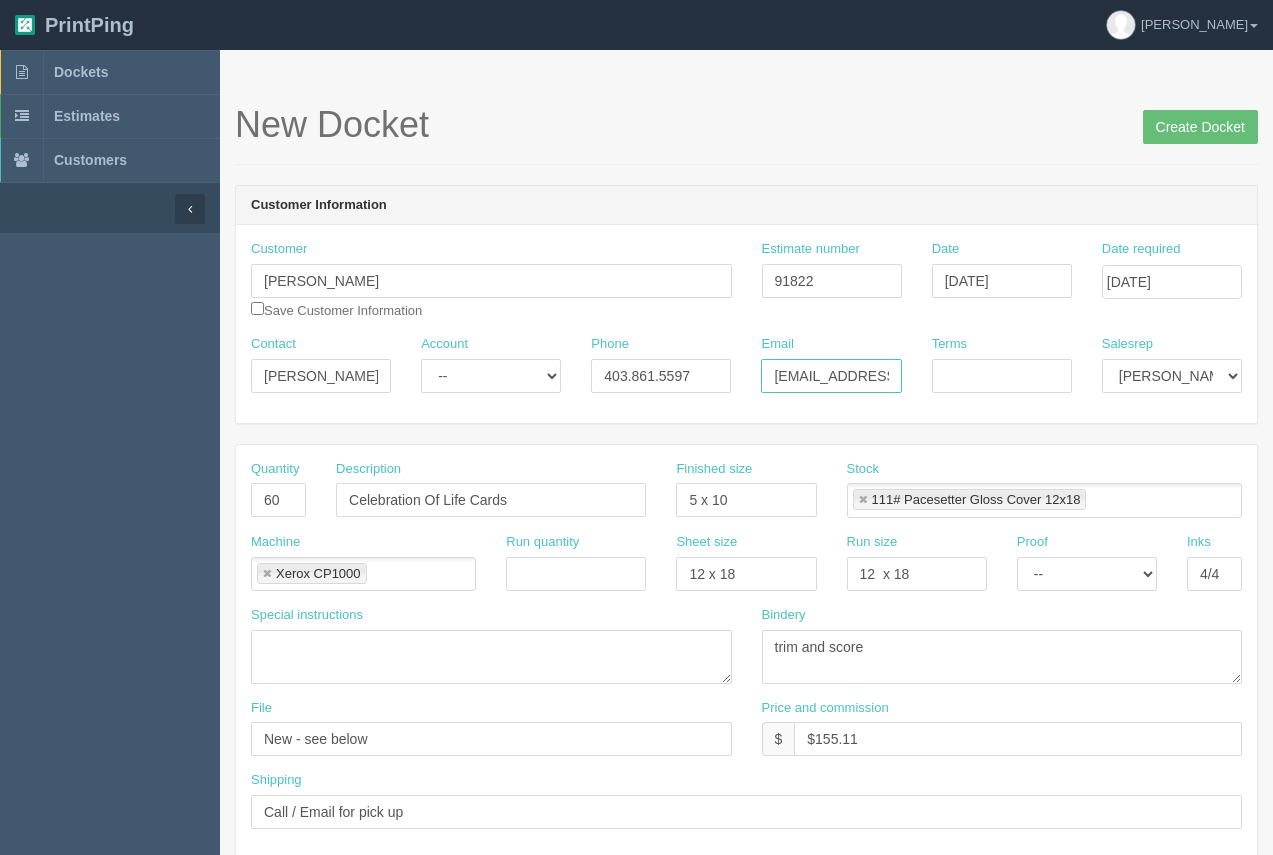 scroll, scrollTop: 0, scrollLeft: 4, axis: horizontal 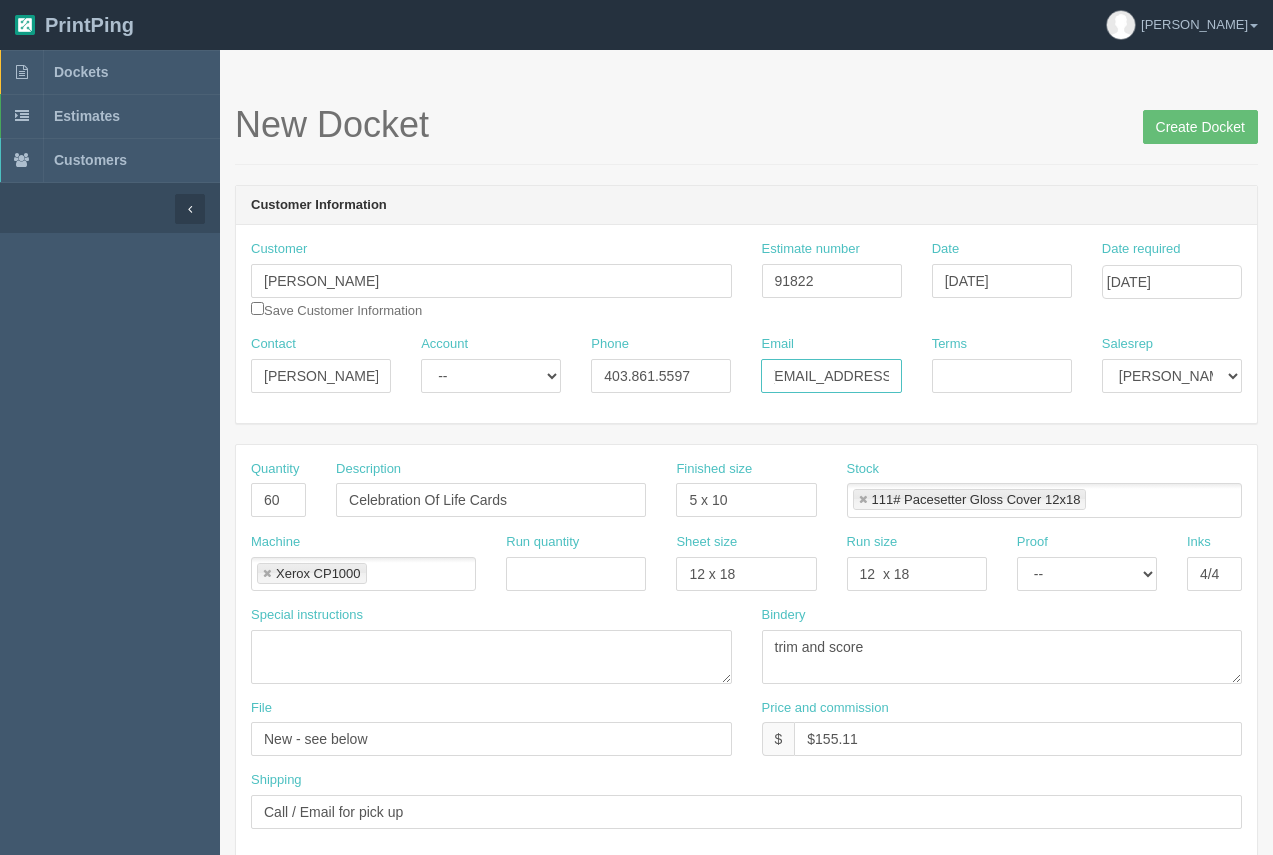 type on "[EMAIL_ADDRESS][PERSON_NAME][DOMAIN_NAME]" 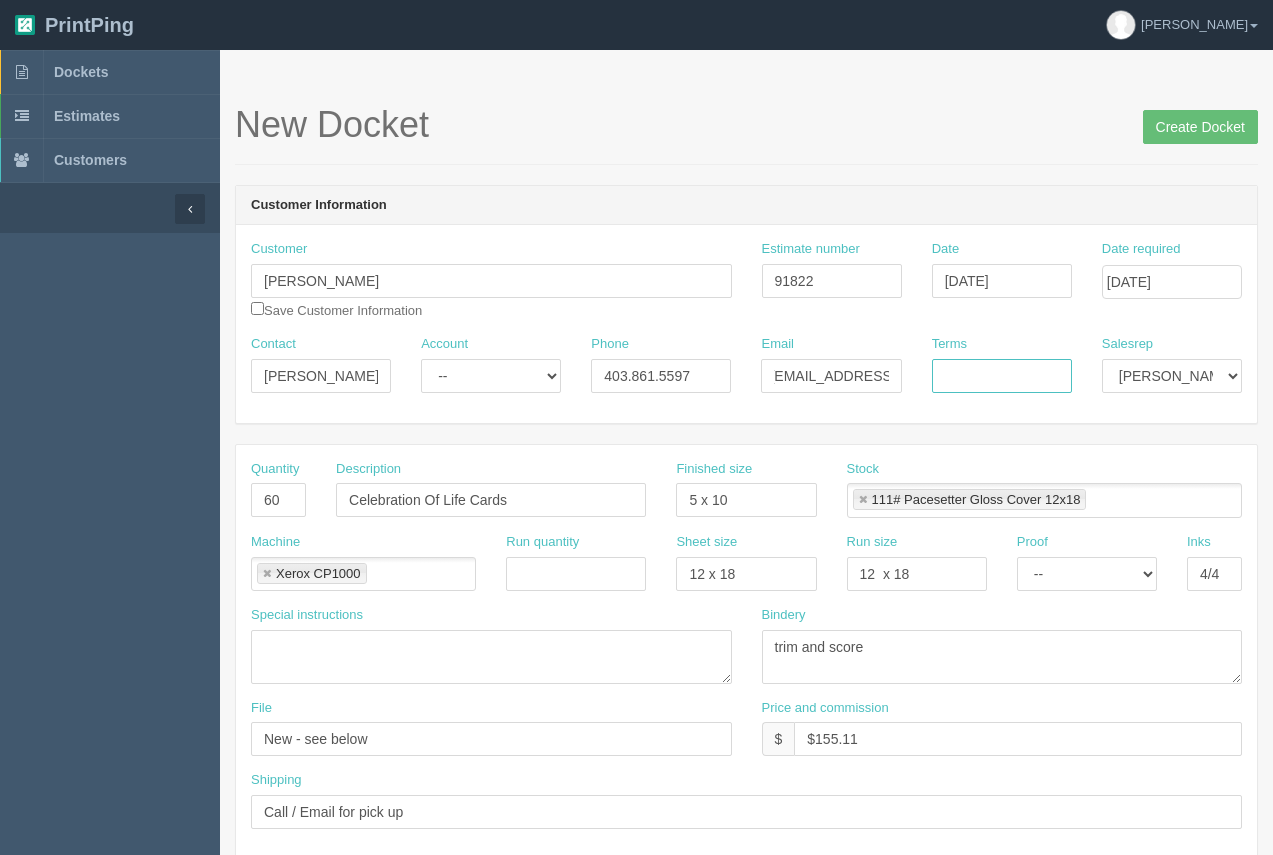 scroll, scrollTop: 0, scrollLeft: 0, axis: both 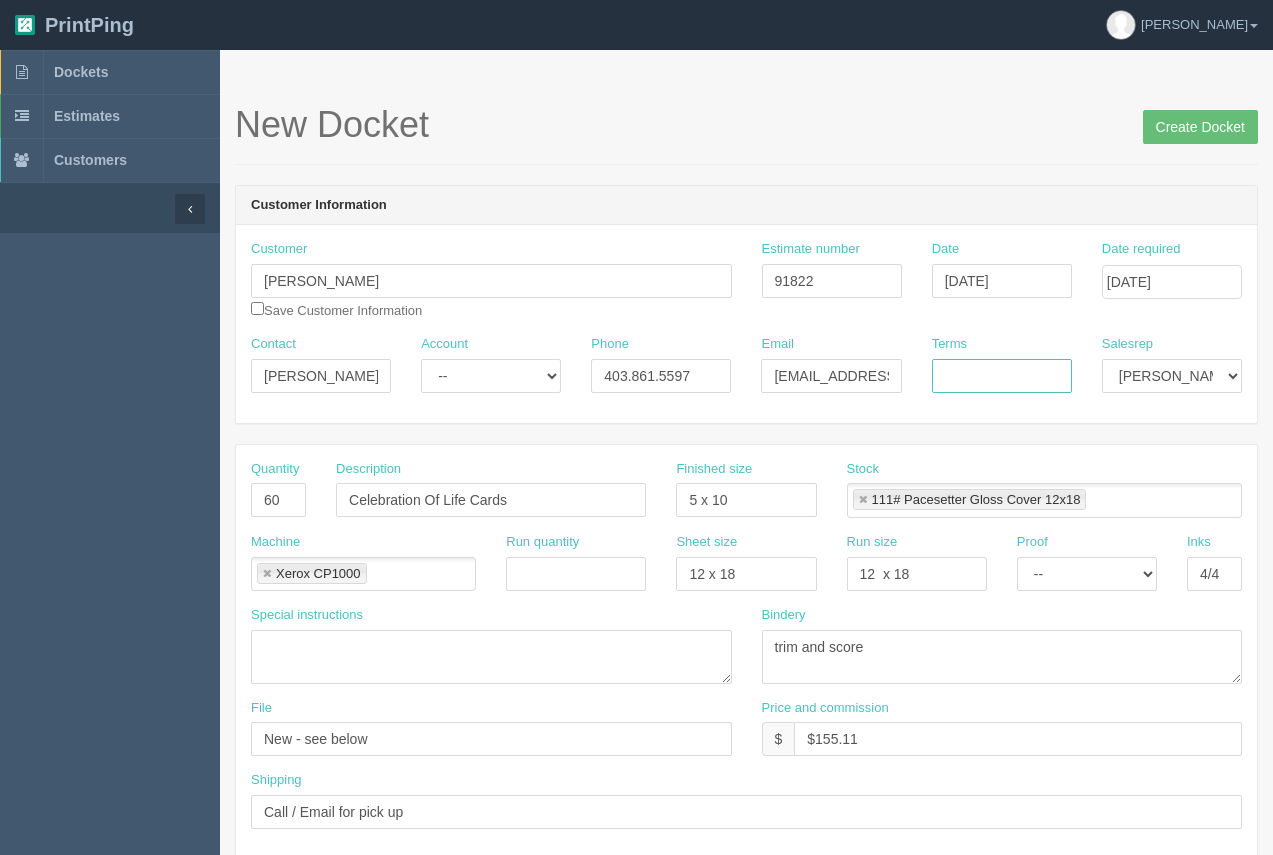 click on "Terms" at bounding box center (1002, 376) 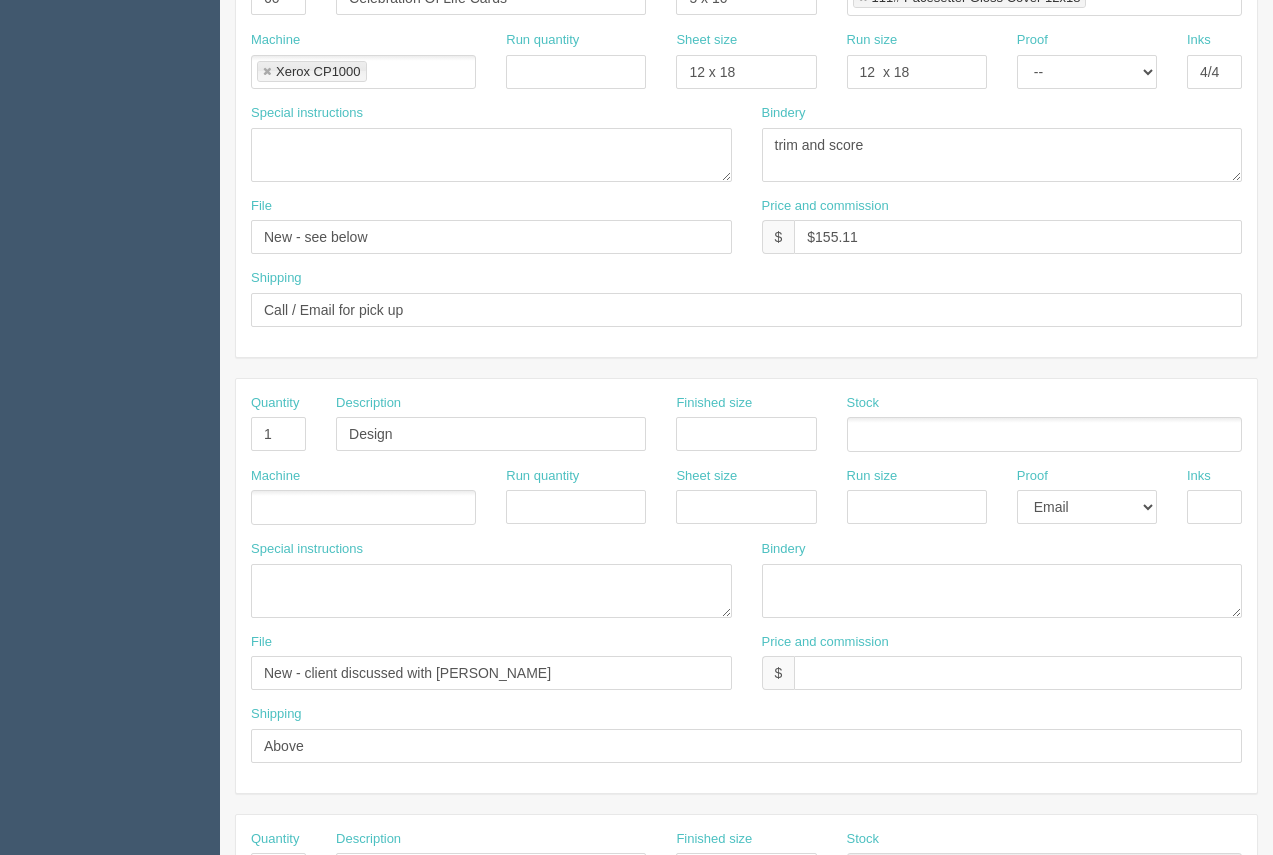 scroll, scrollTop: 500, scrollLeft: 0, axis: vertical 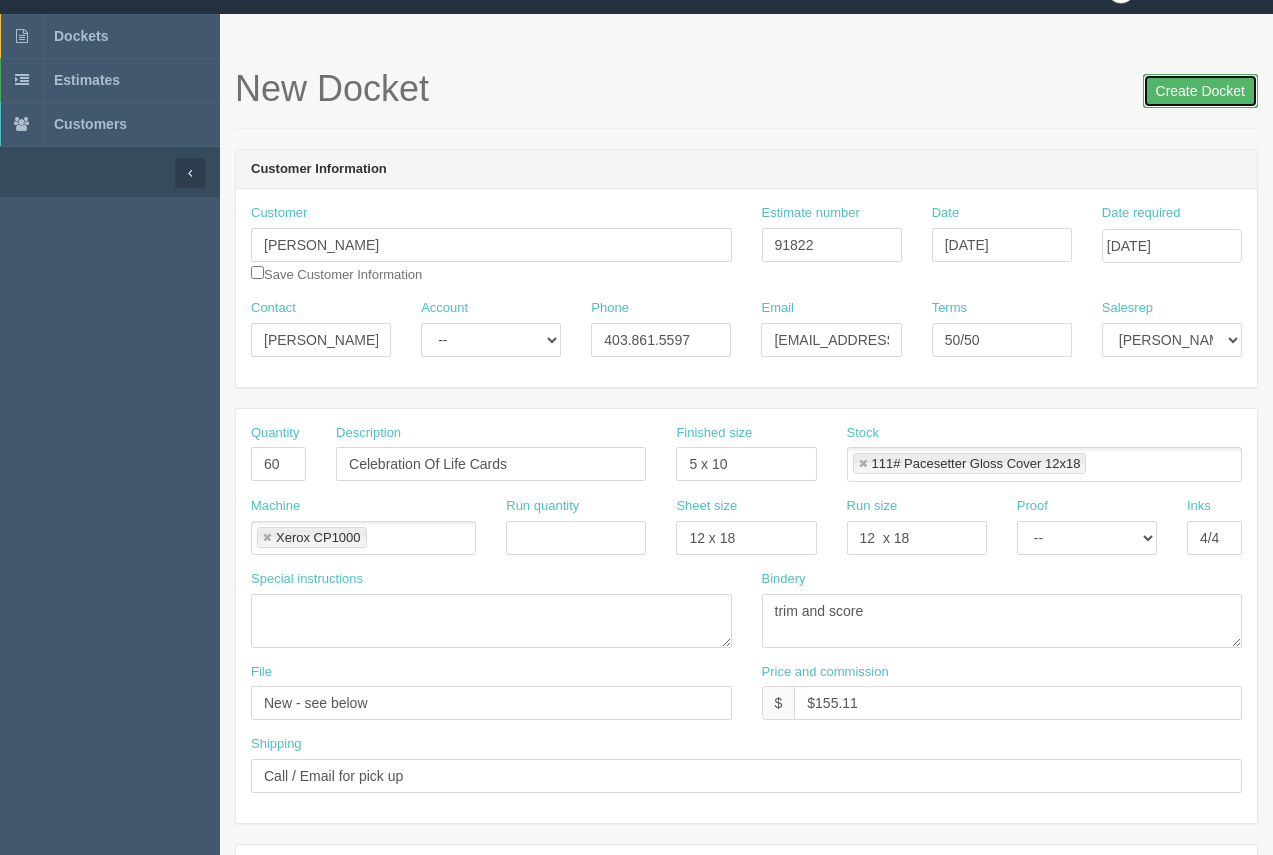 click on "Create Docket" at bounding box center [1200, 91] 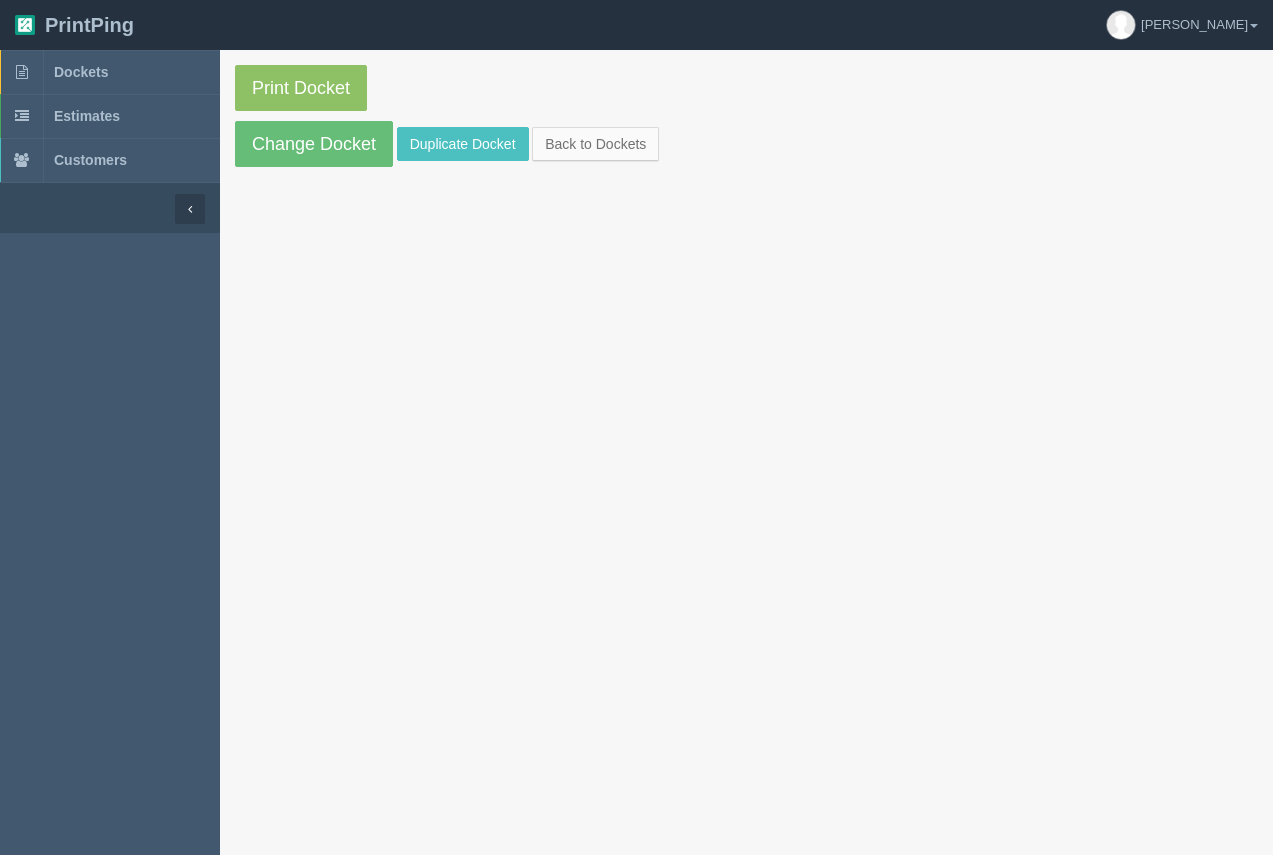 scroll, scrollTop: 0, scrollLeft: 0, axis: both 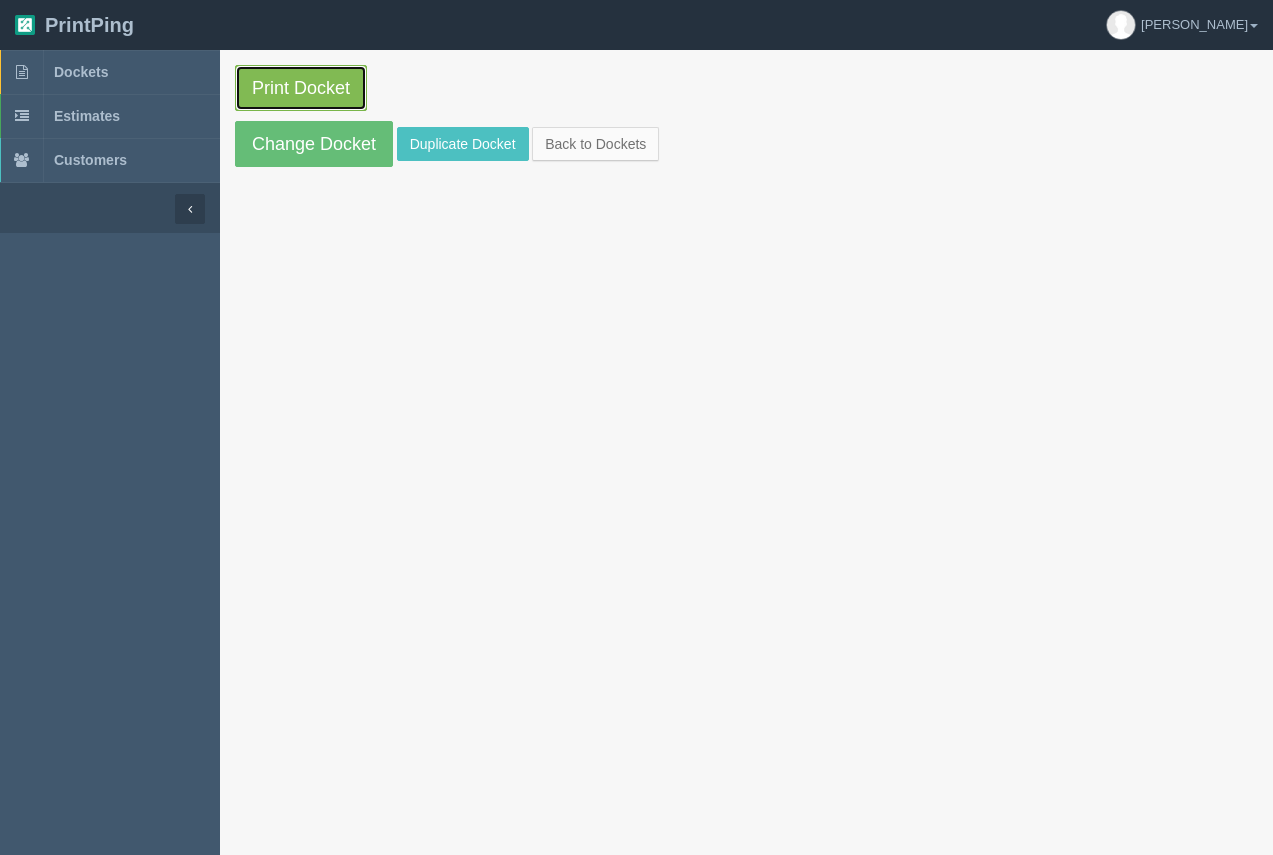 click on "Print Docket" at bounding box center [301, 88] 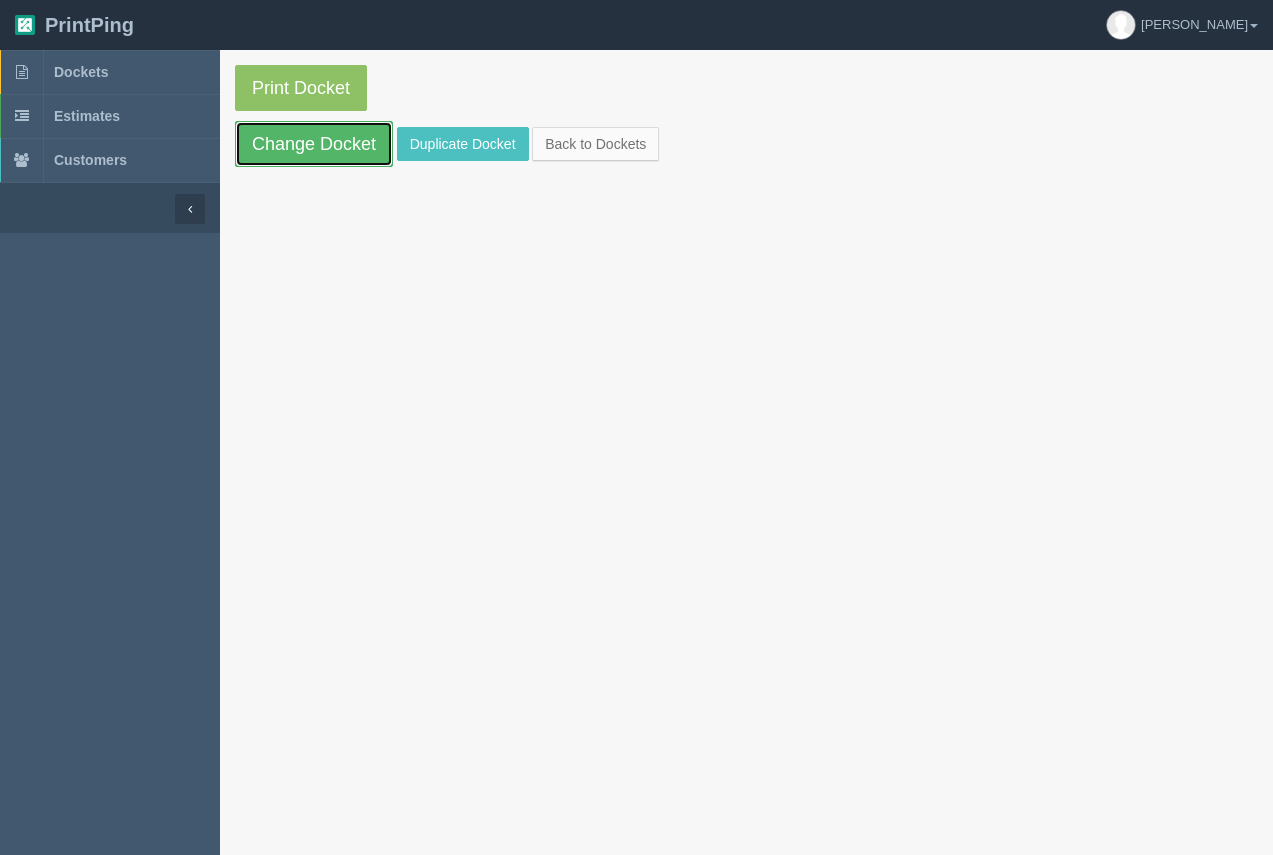 click on "Change Docket" at bounding box center (314, 144) 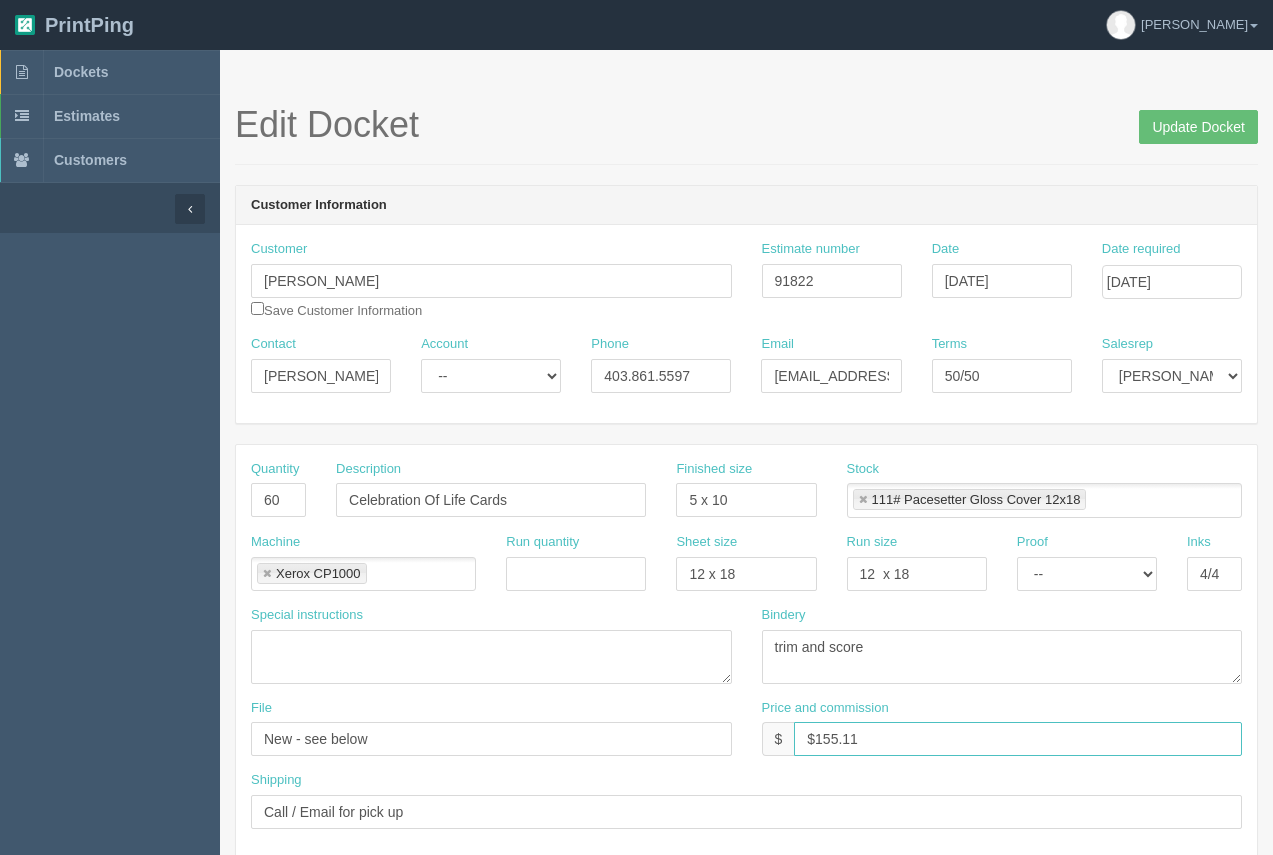 click on "$155.11" at bounding box center (1018, 739) 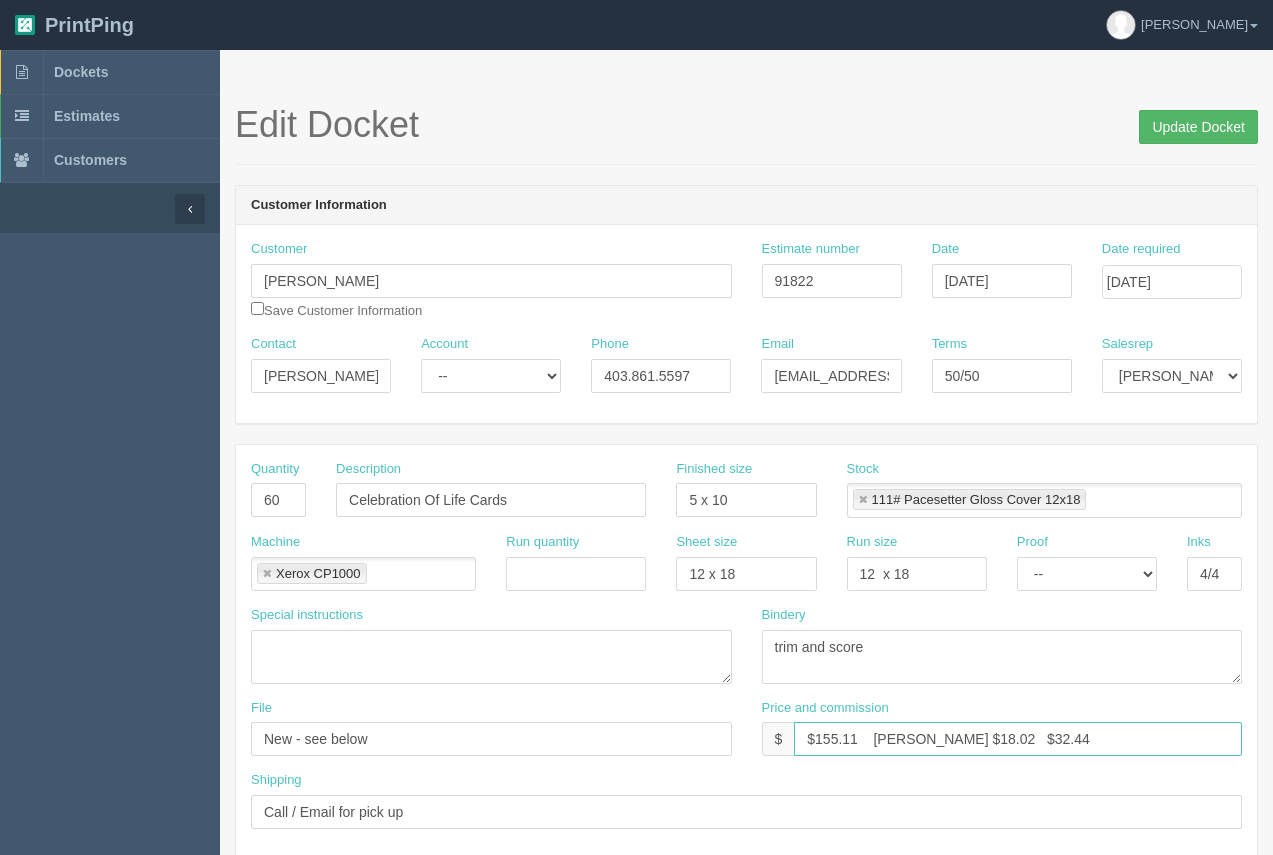 type on "$155.11    [PERSON_NAME] $18.02   $32.44" 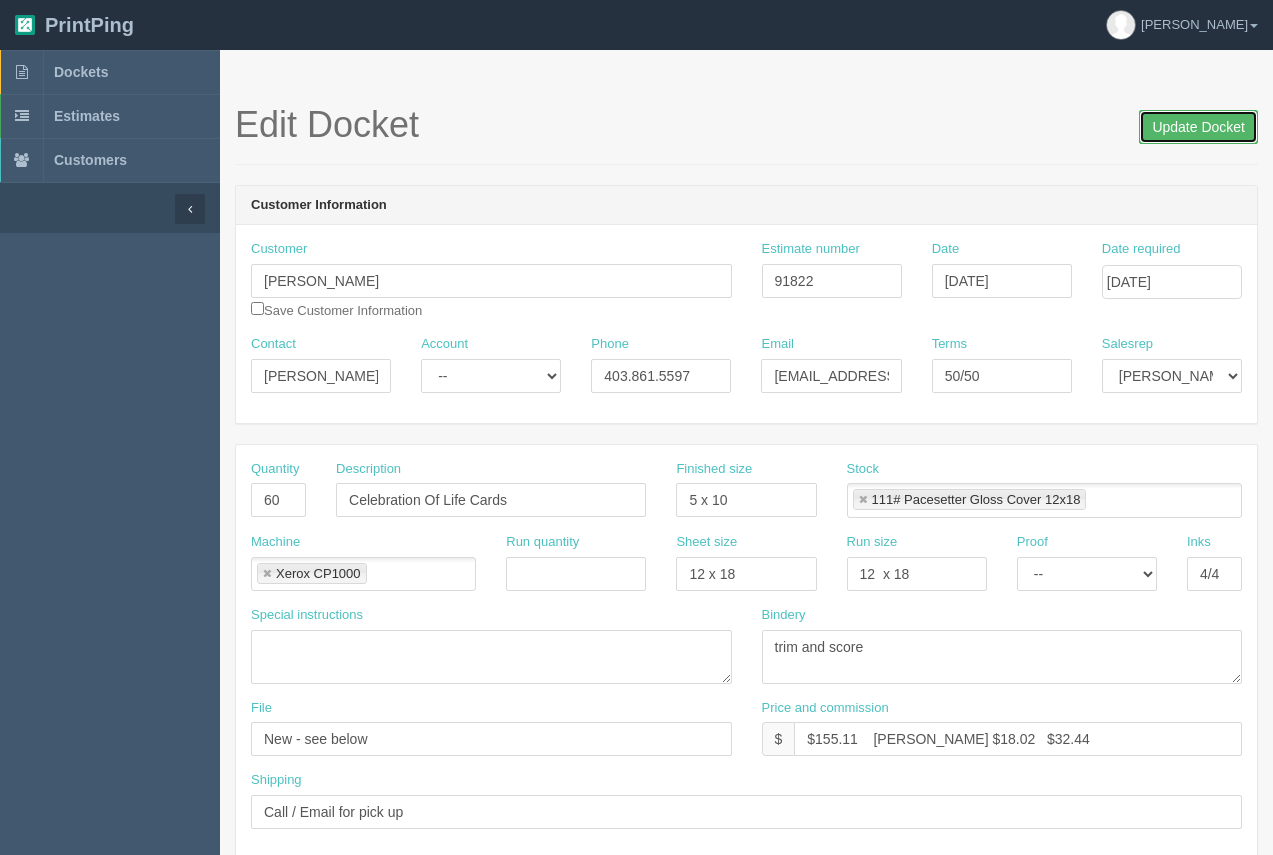 click on "Update Docket" at bounding box center (1198, 127) 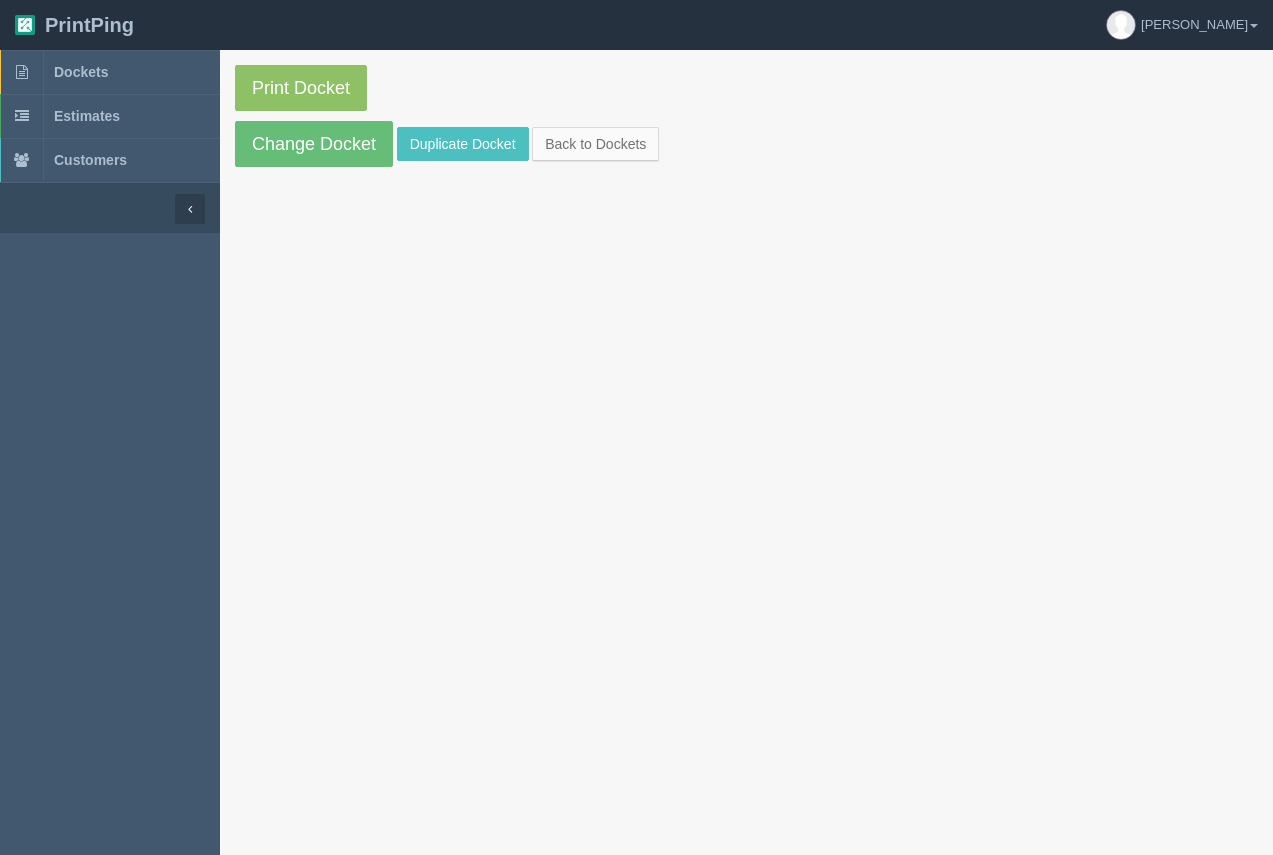 scroll, scrollTop: 0, scrollLeft: 0, axis: both 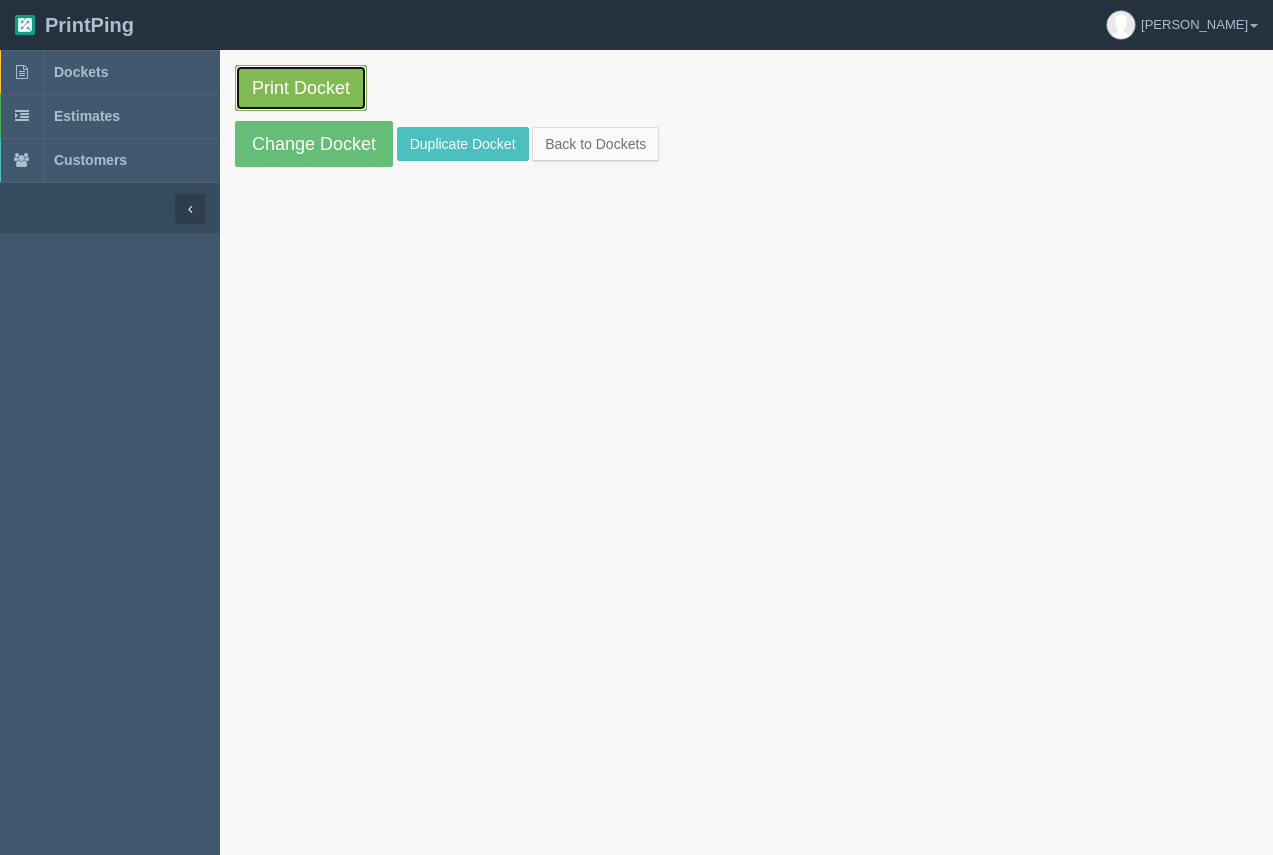 click on "Print Docket" at bounding box center [301, 88] 